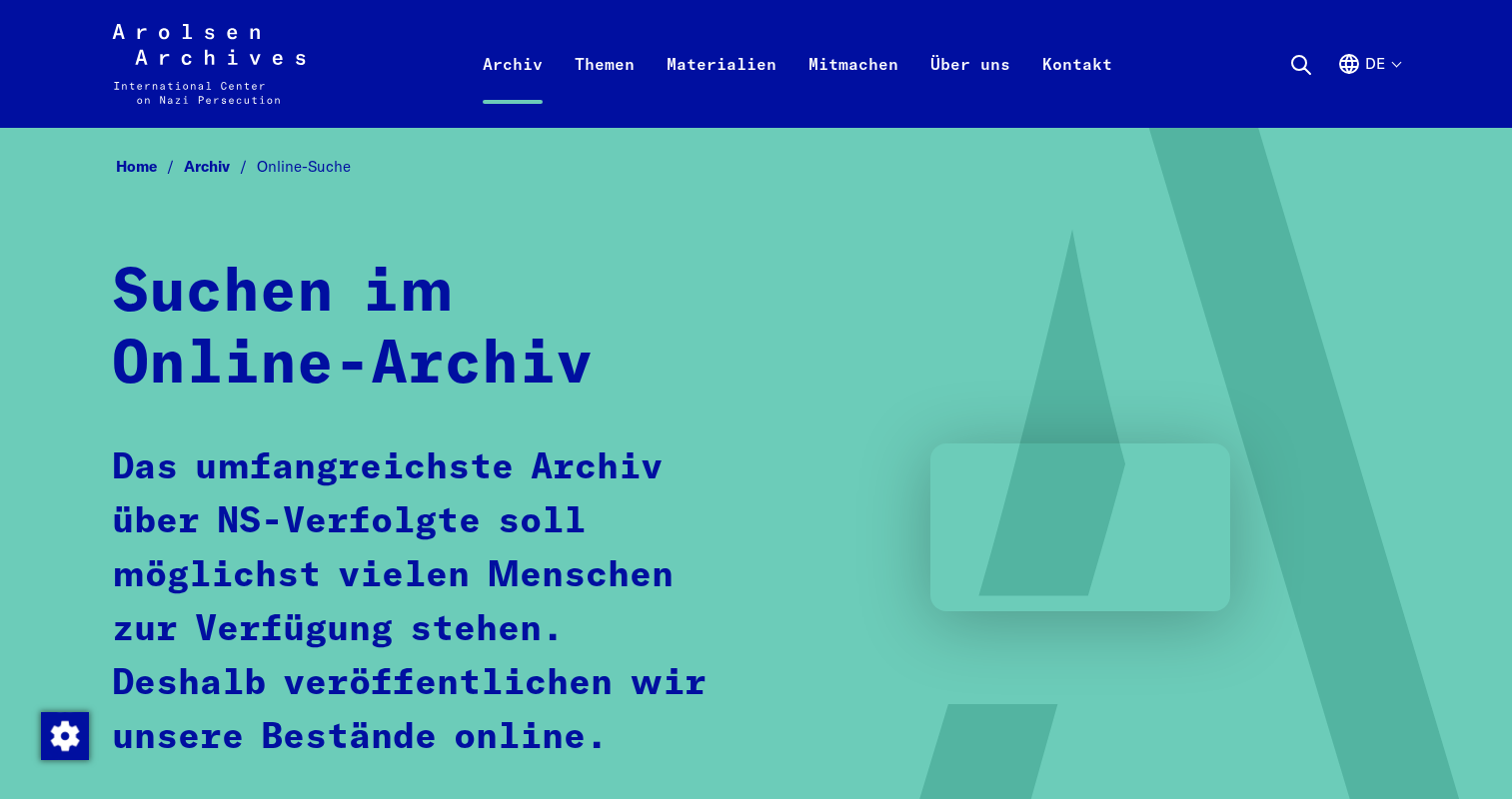 scroll, scrollTop: 0, scrollLeft: 0, axis: both 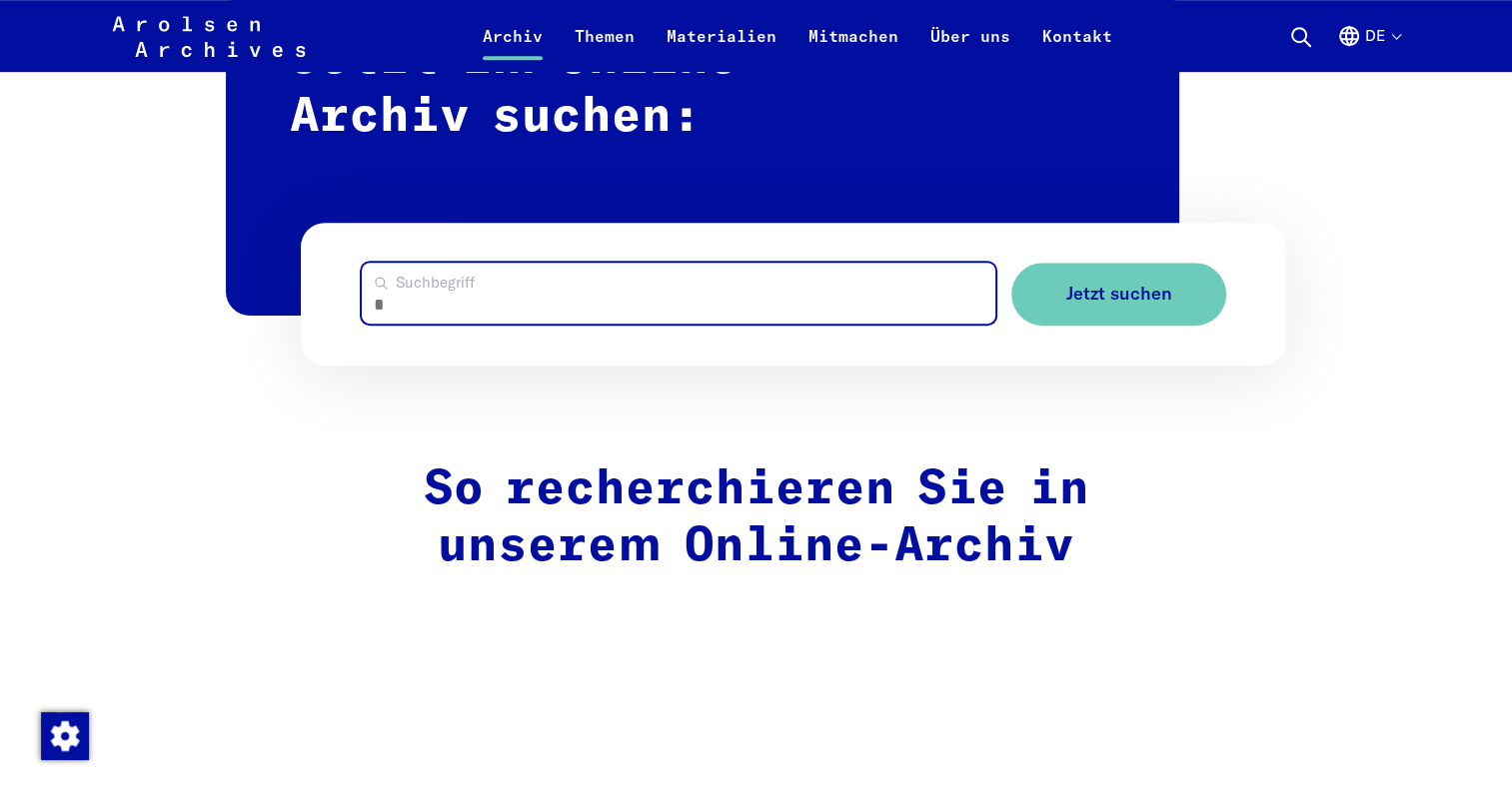 click on "Suchbegriff" at bounding box center (679, 293) 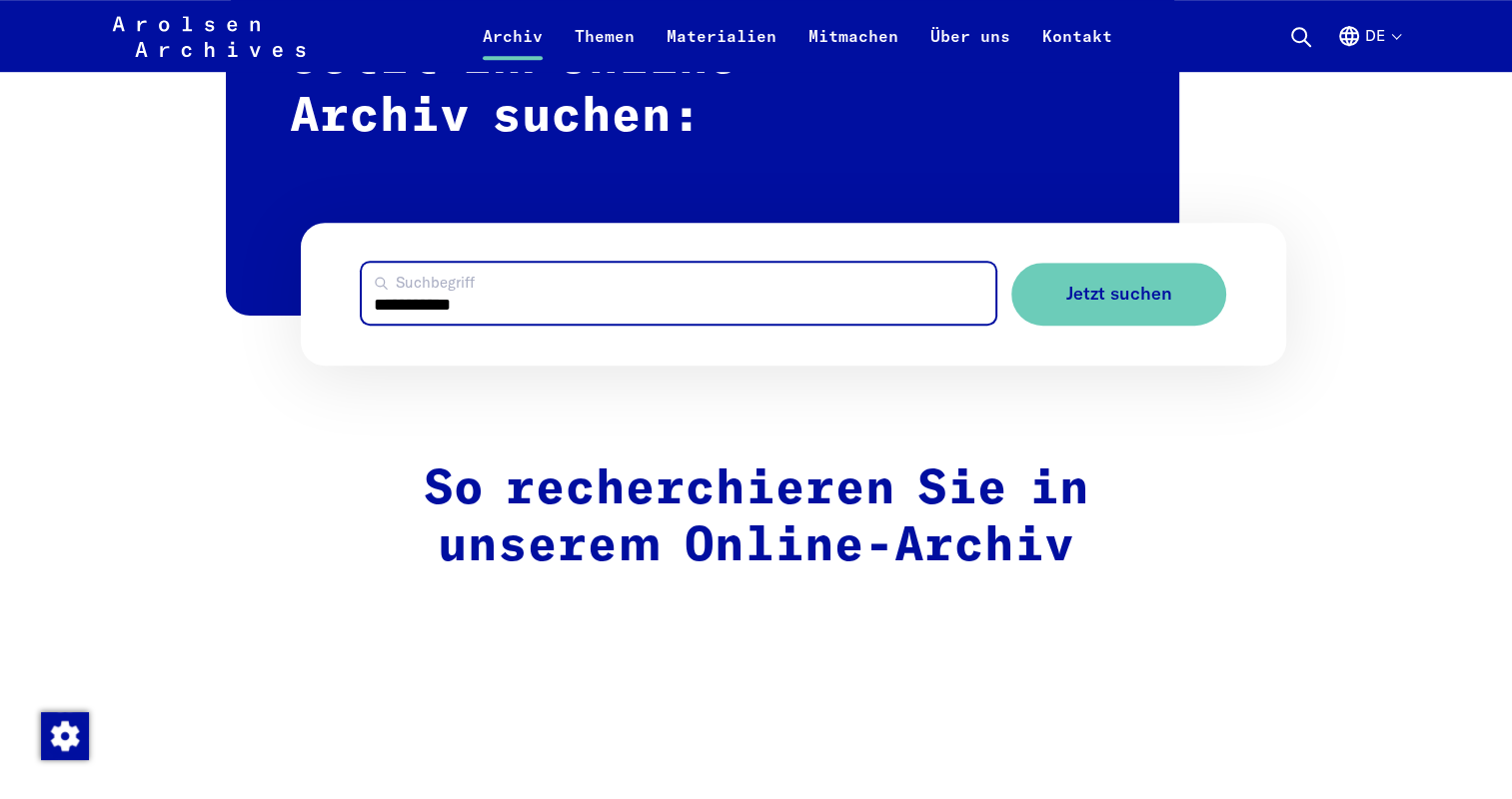 type on "**********" 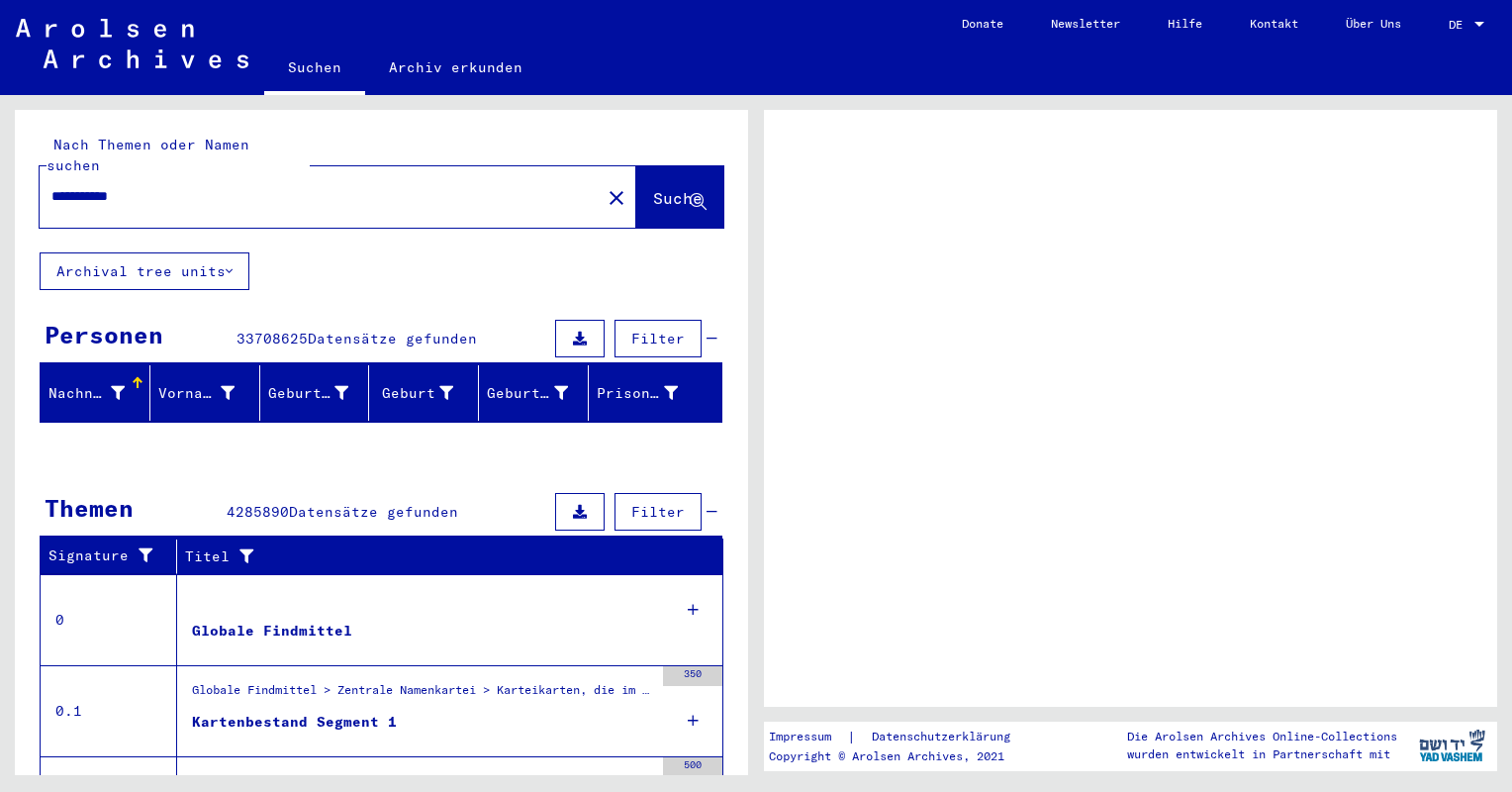 scroll, scrollTop: 0, scrollLeft: 0, axis: both 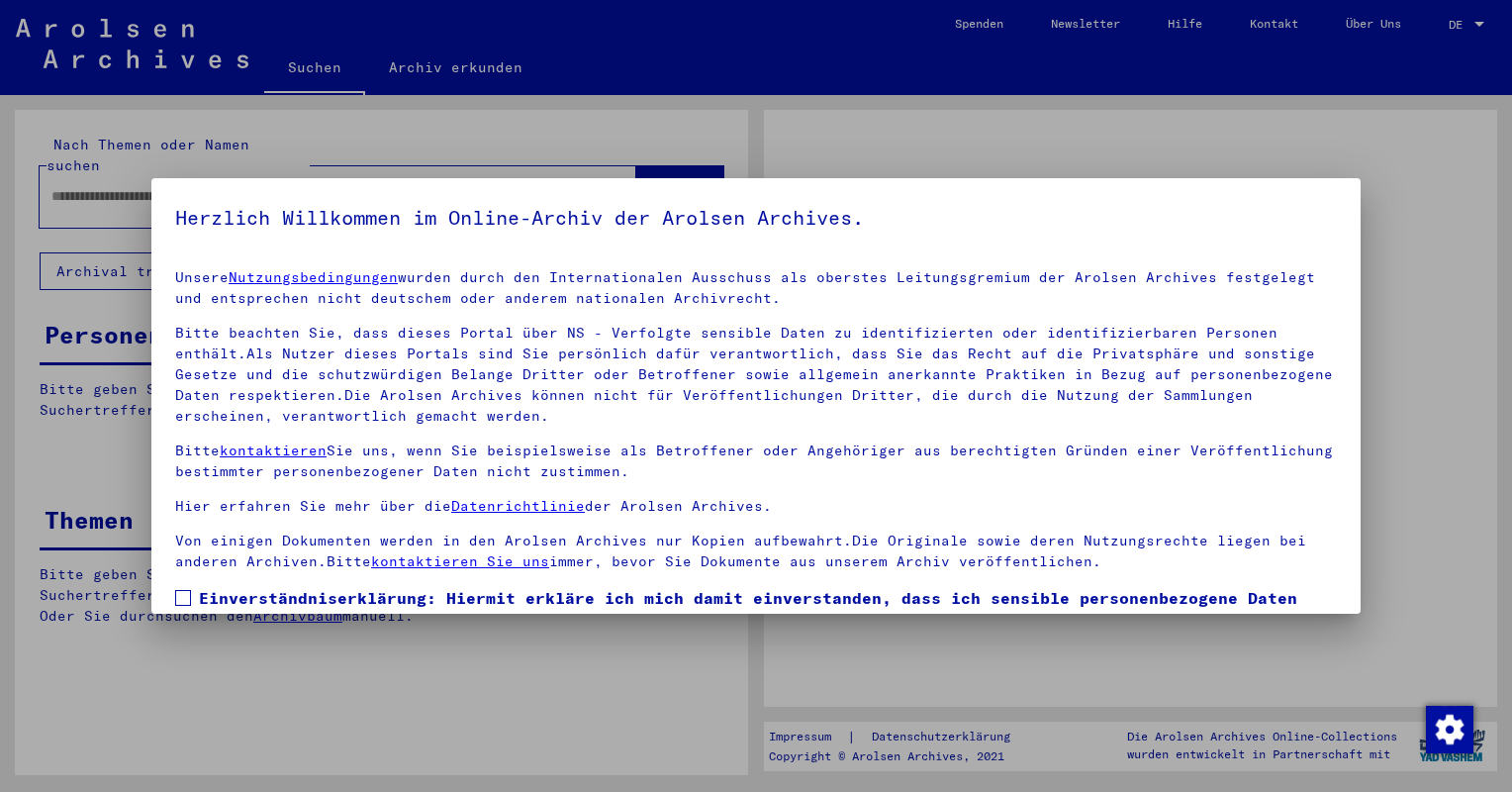 type on "**********" 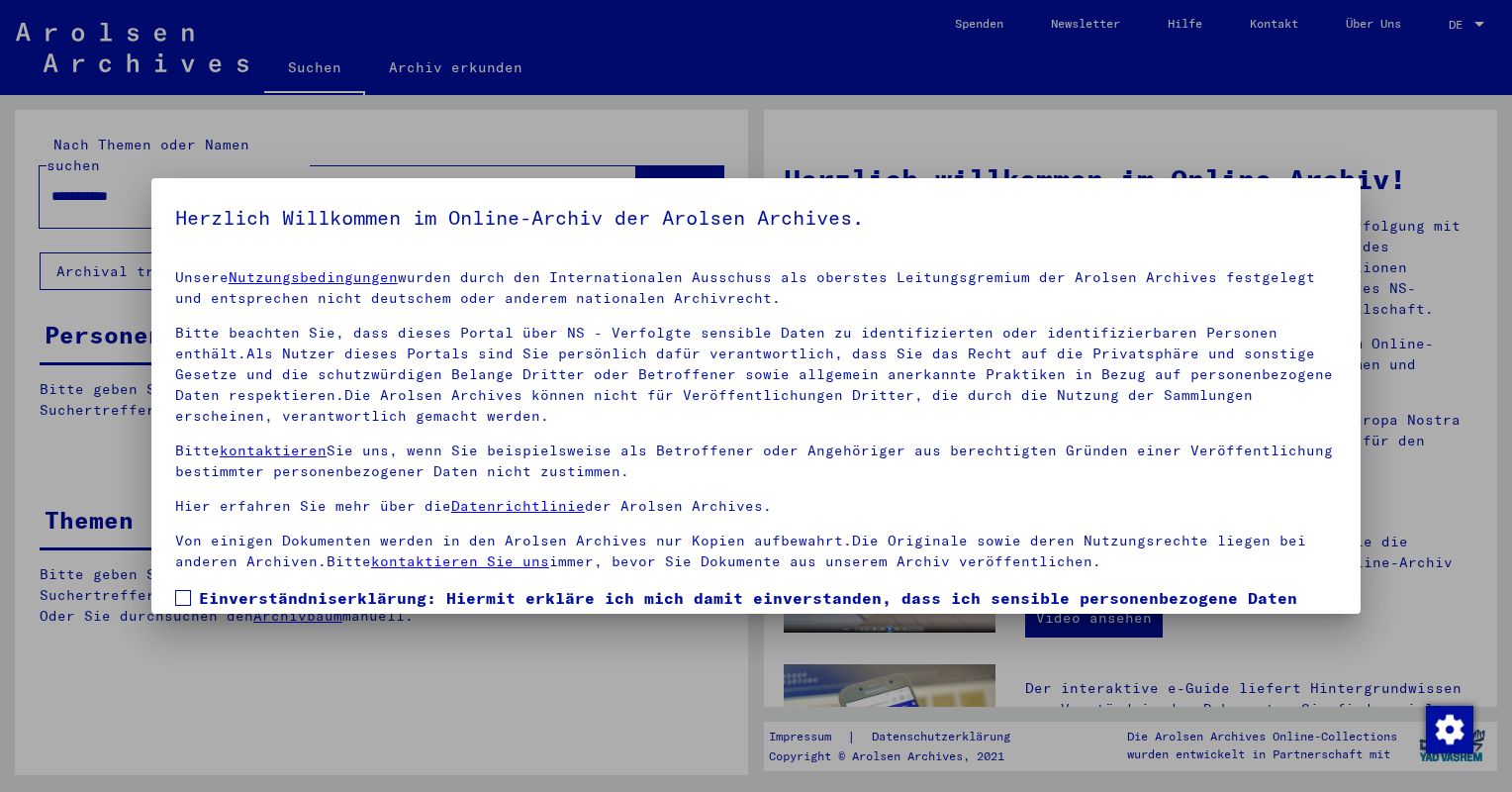 drag, startPoint x: 739, startPoint y: 413, endPoint x: 712, endPoint y: 643, distance: 231.57936 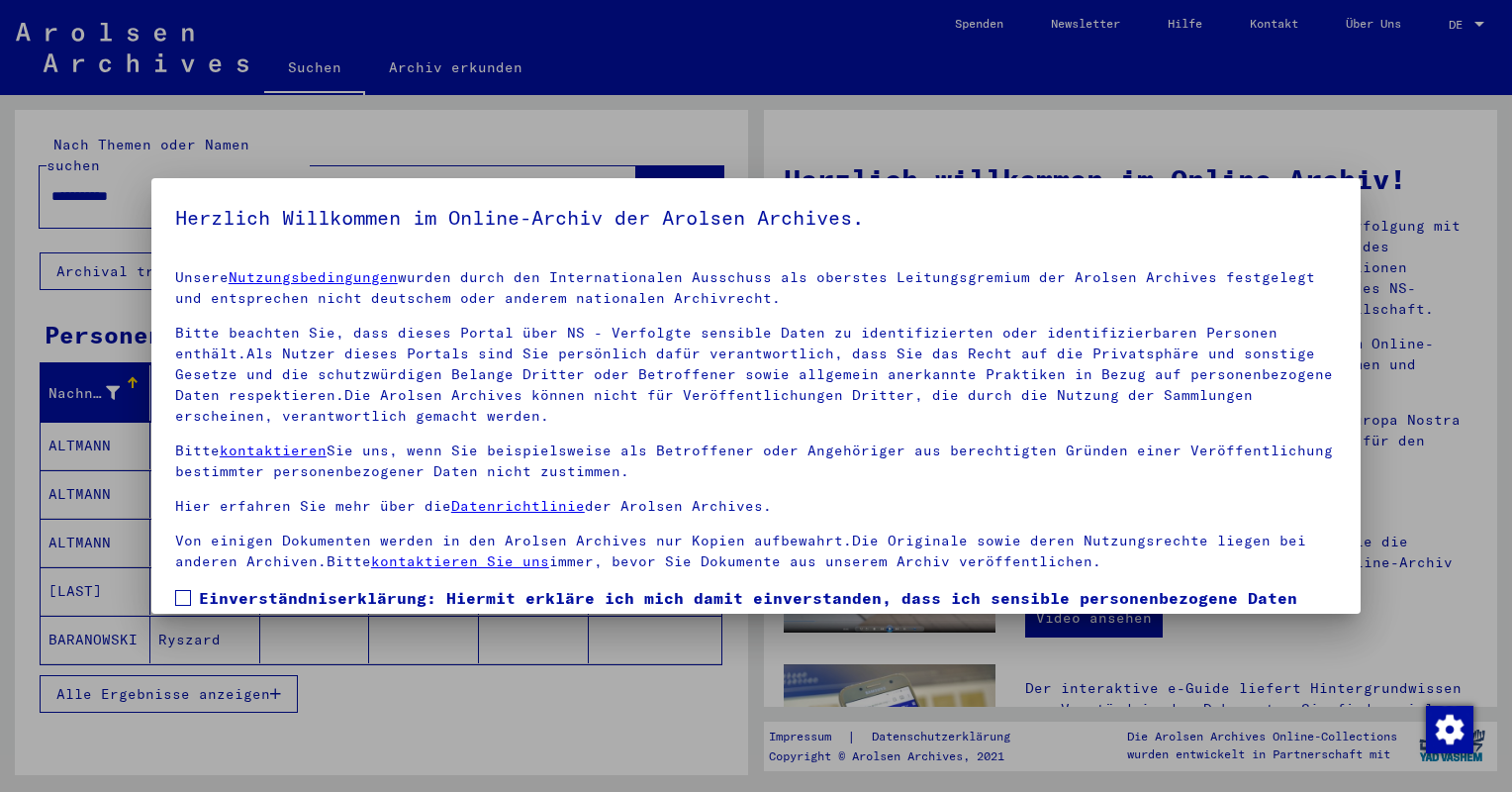 scroll, scrollTop: 139, scrollLeft: 0, axis: vertical 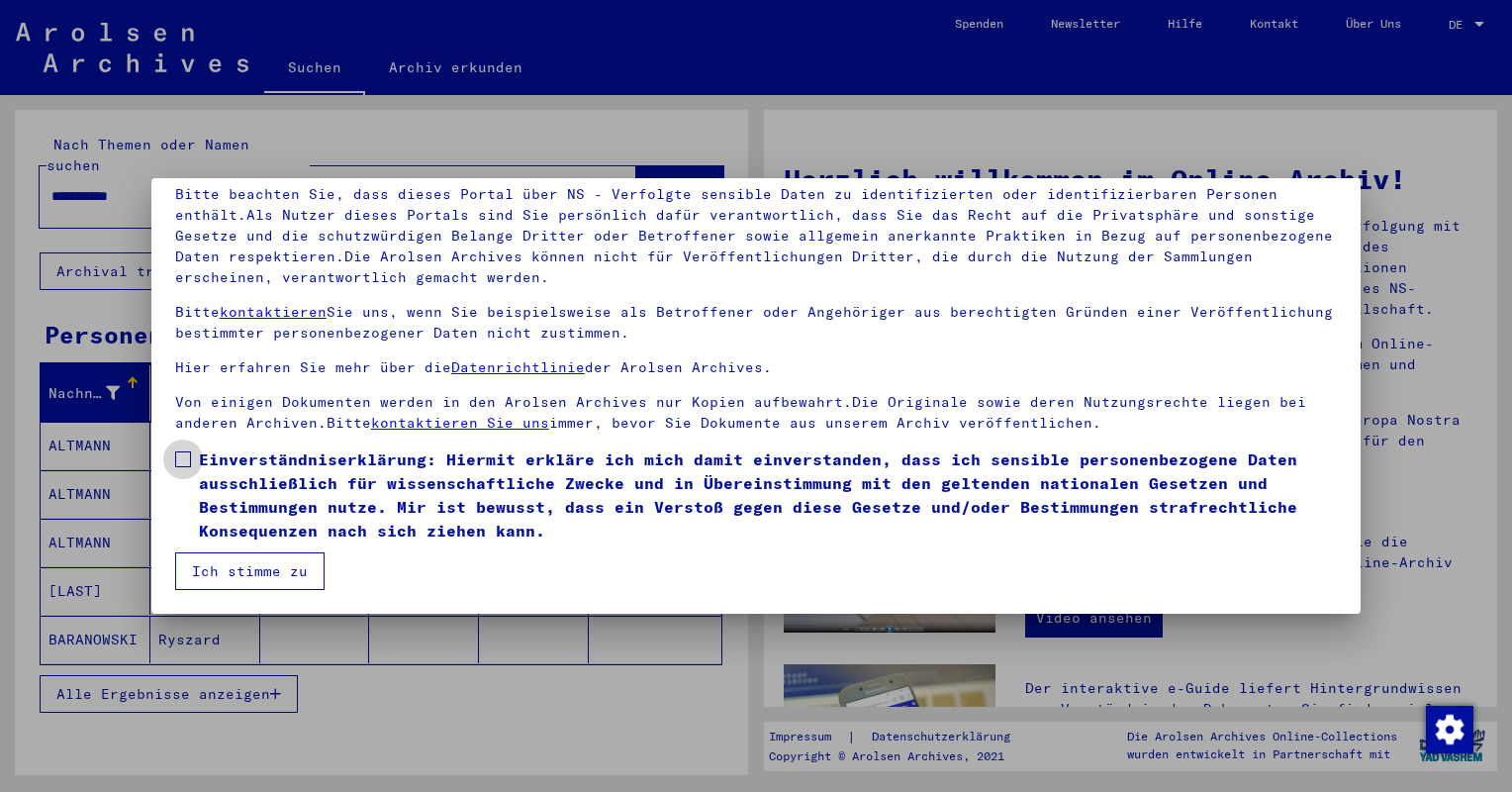 click at bounding box center [183, 459] 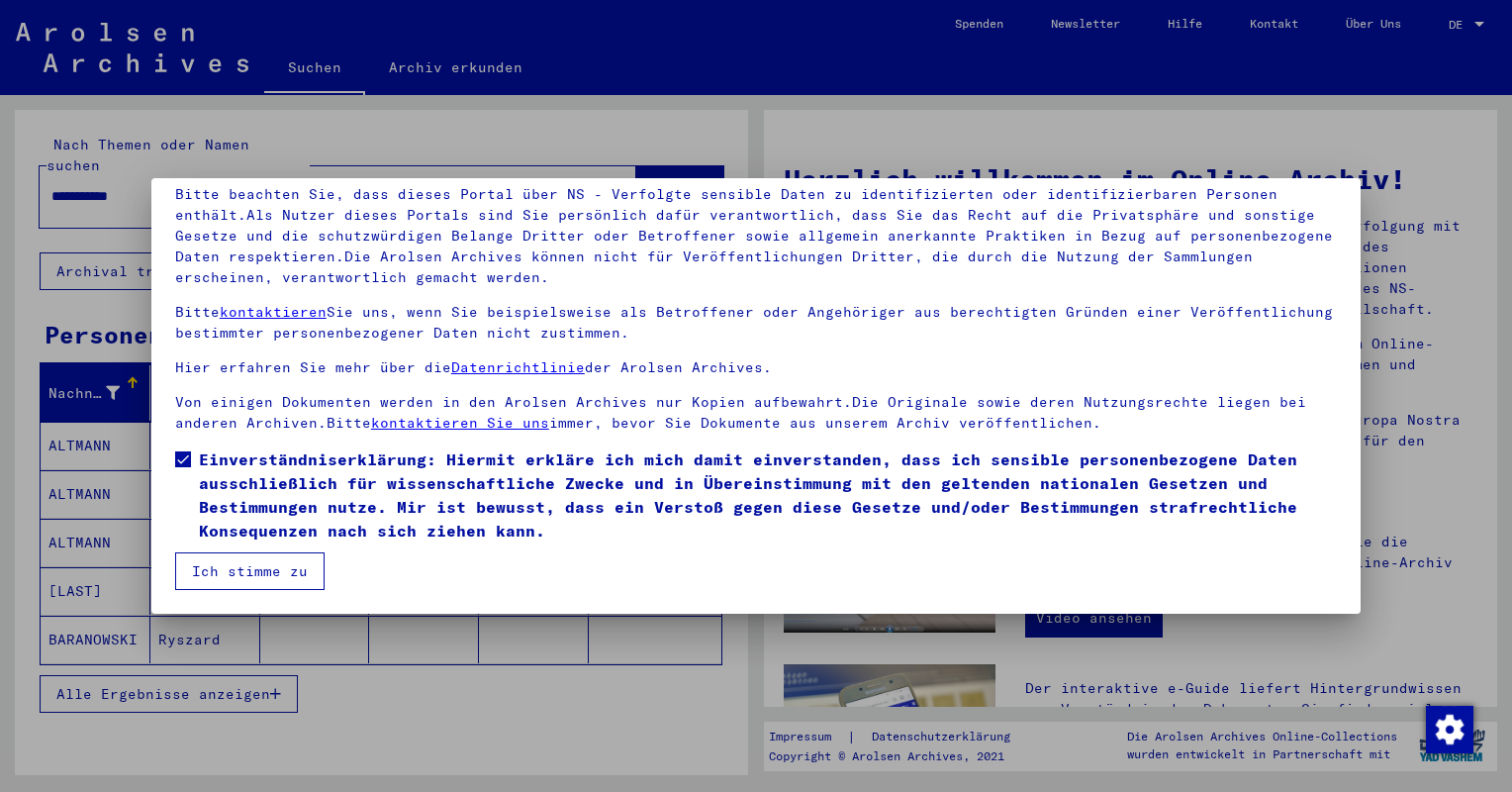 click on "Ich stimme zu" at bounding box center (249, 571) 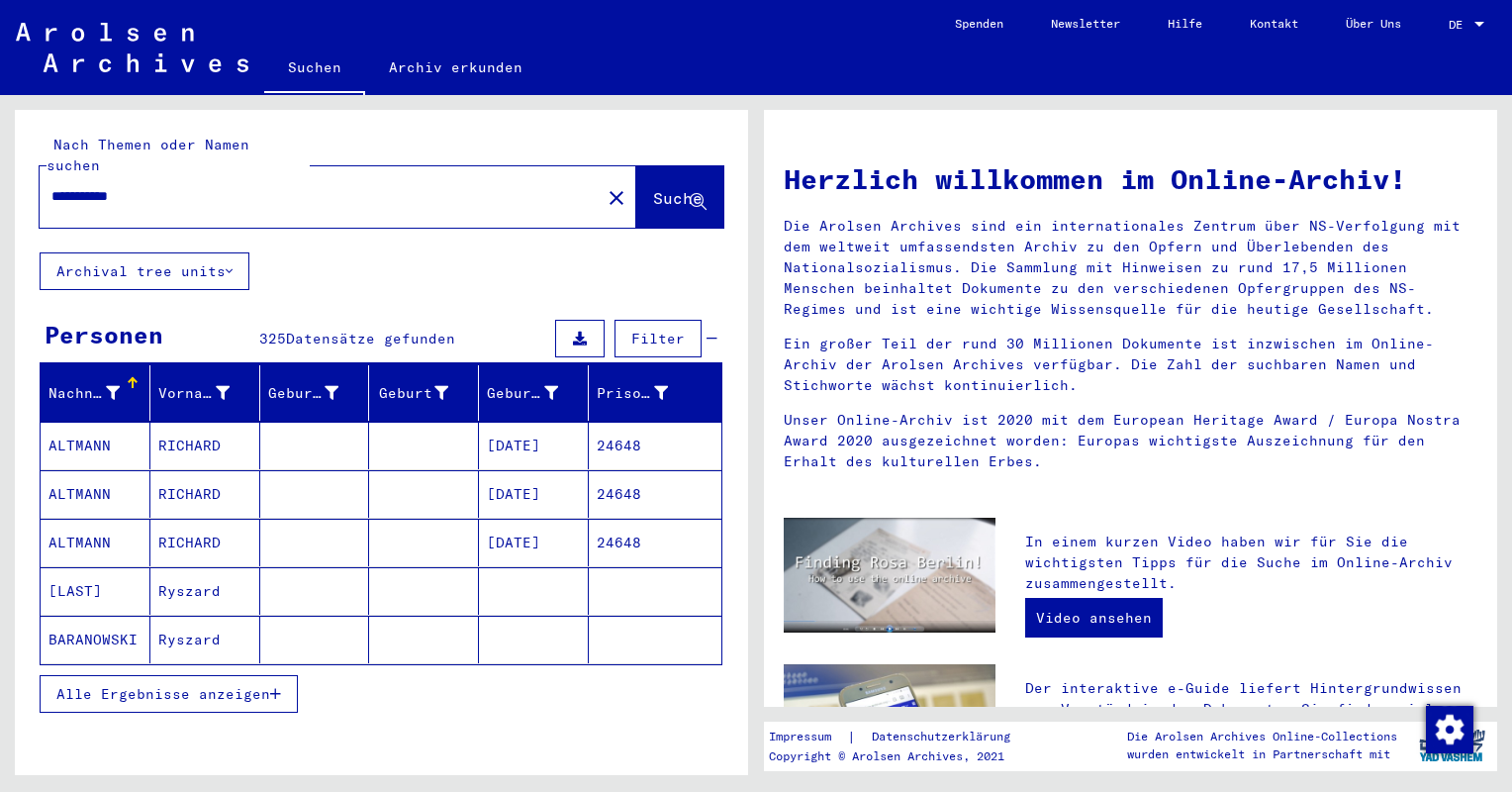 scroll, scrollTop: 74, scrollLeft: 0, axis: vertical 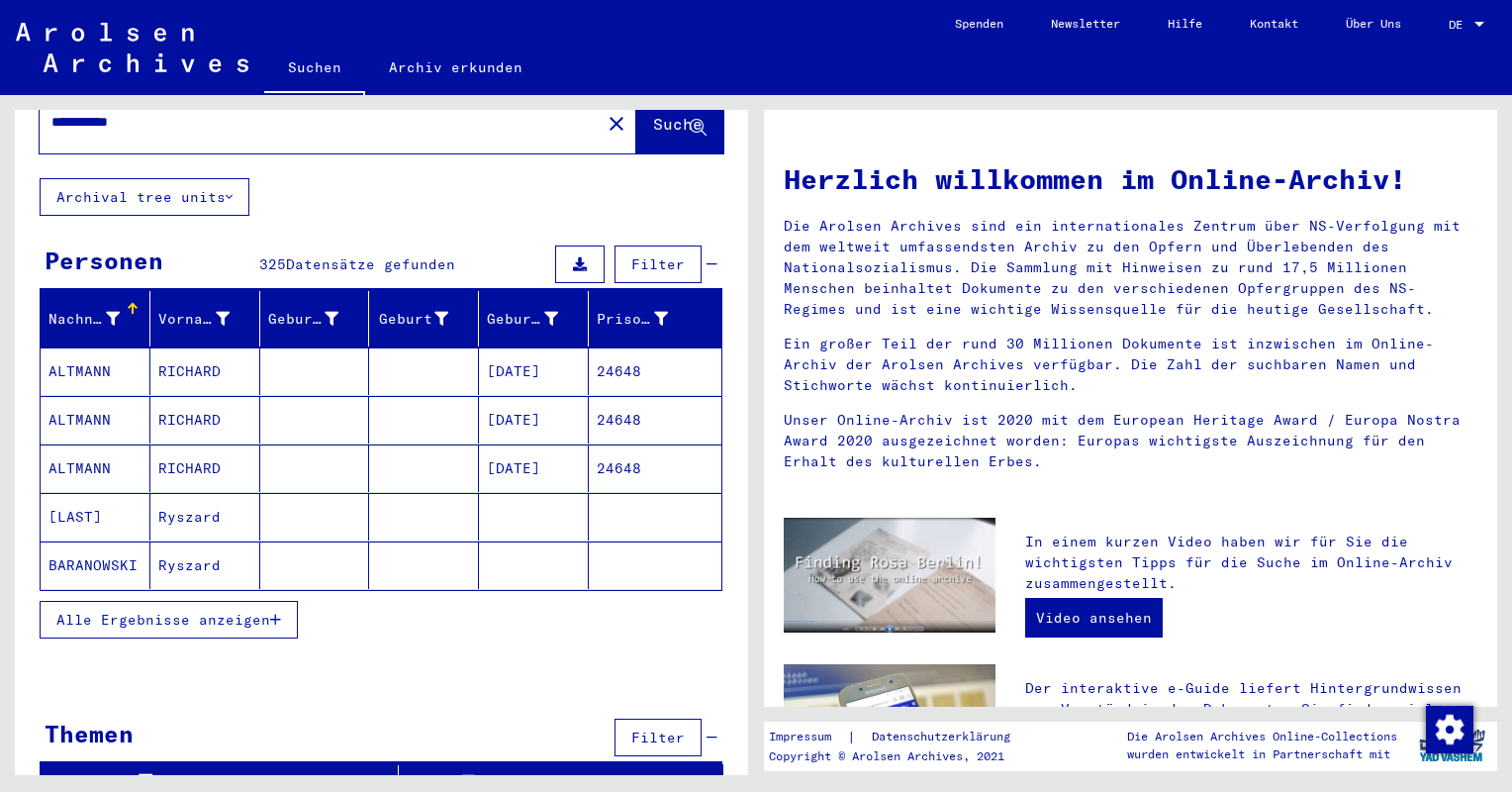 click on "Alle Ergebnisse anzeigen" at bounding box center [163, 620] 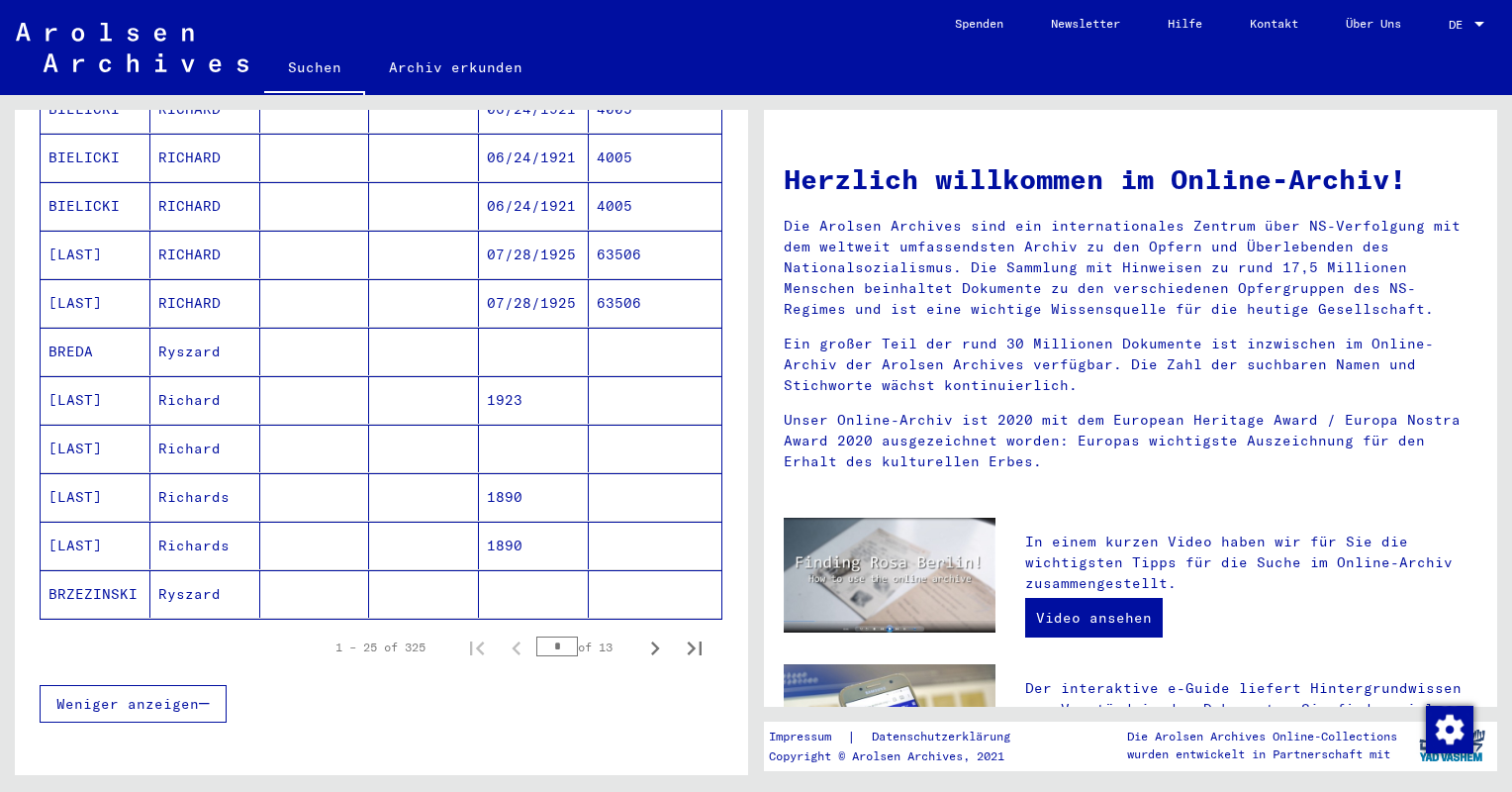 scroll, scrollTop: 1080, scrollLeft: 0, axis: vertical 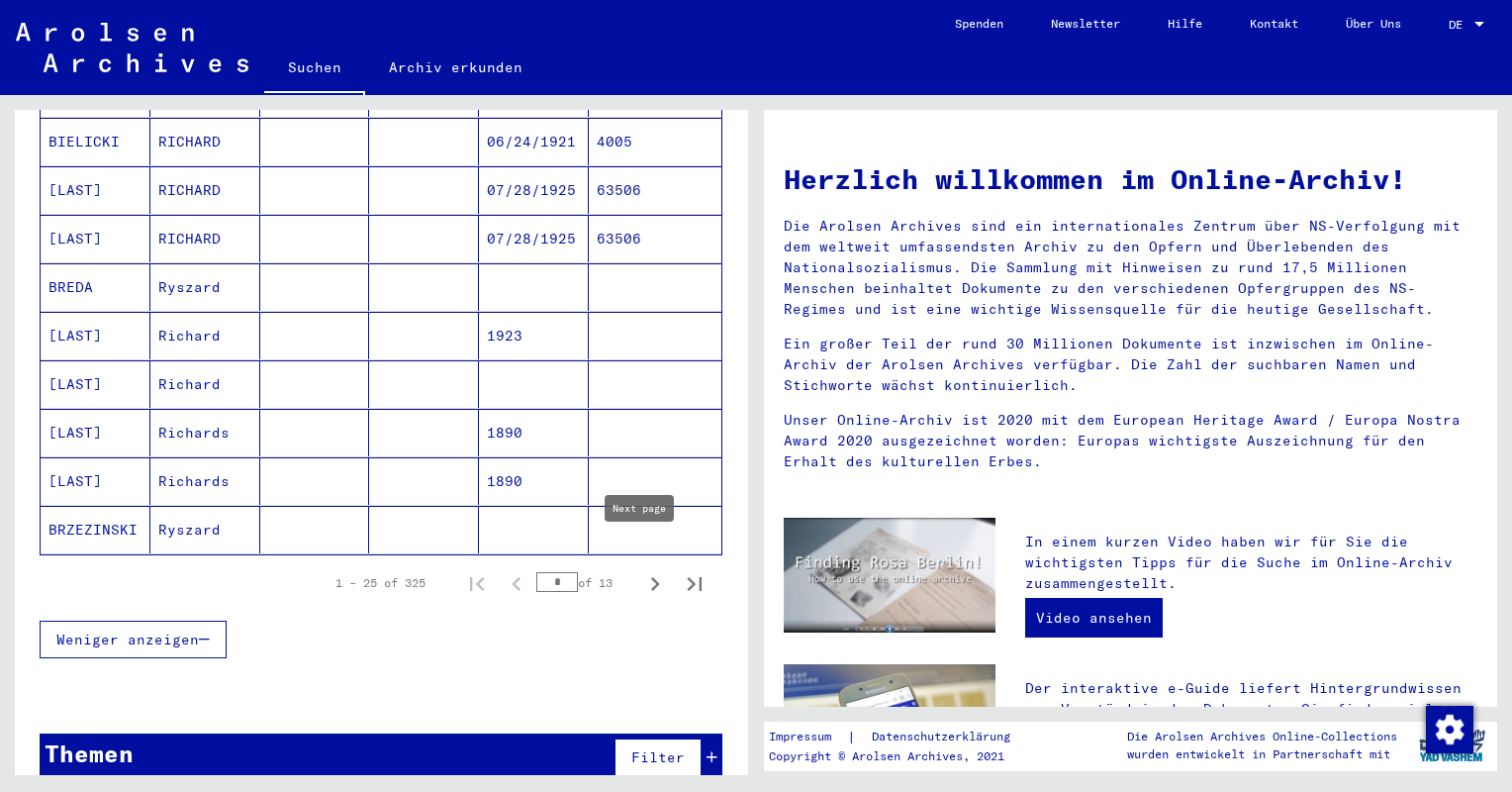click 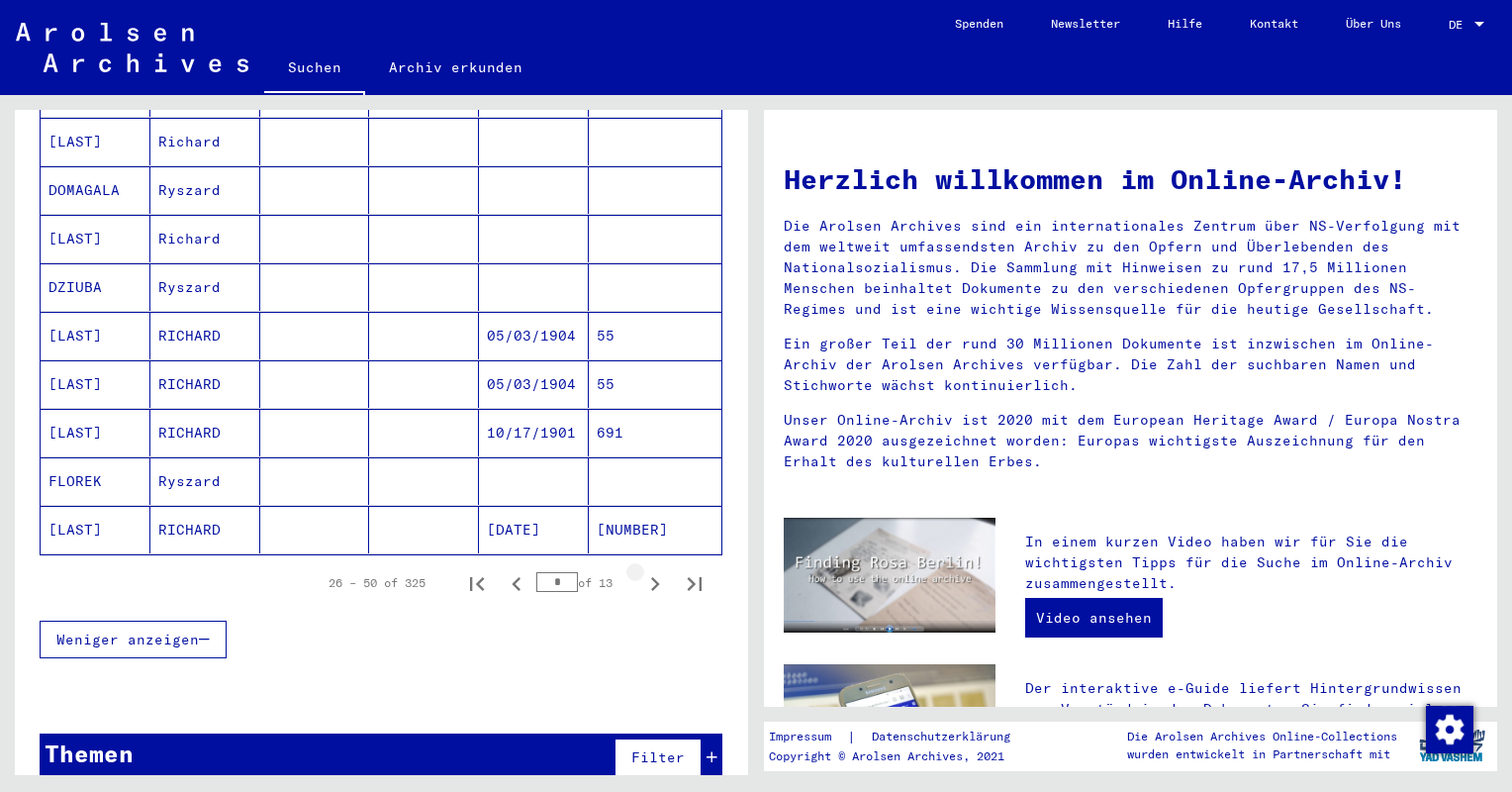 click 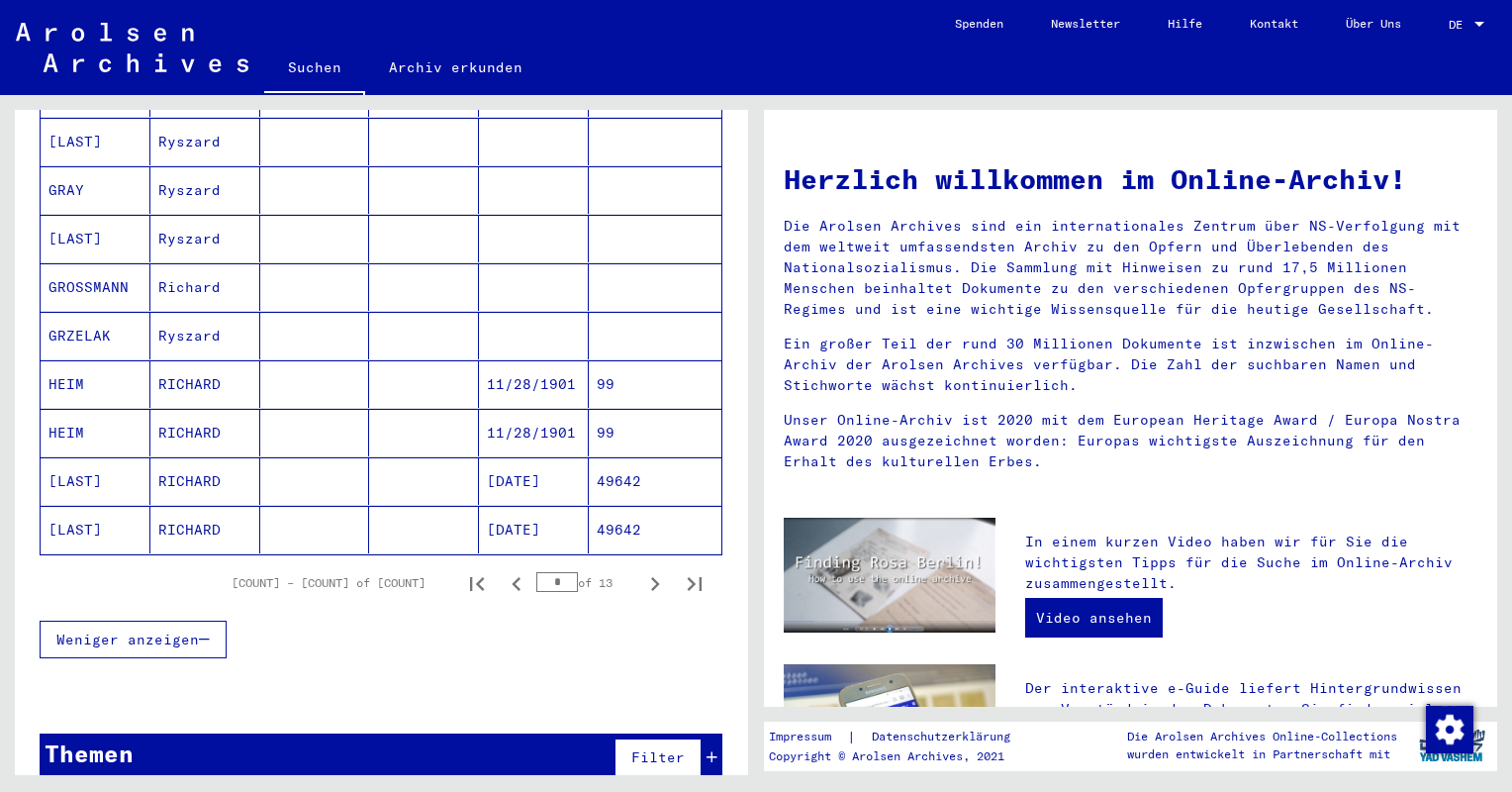 click 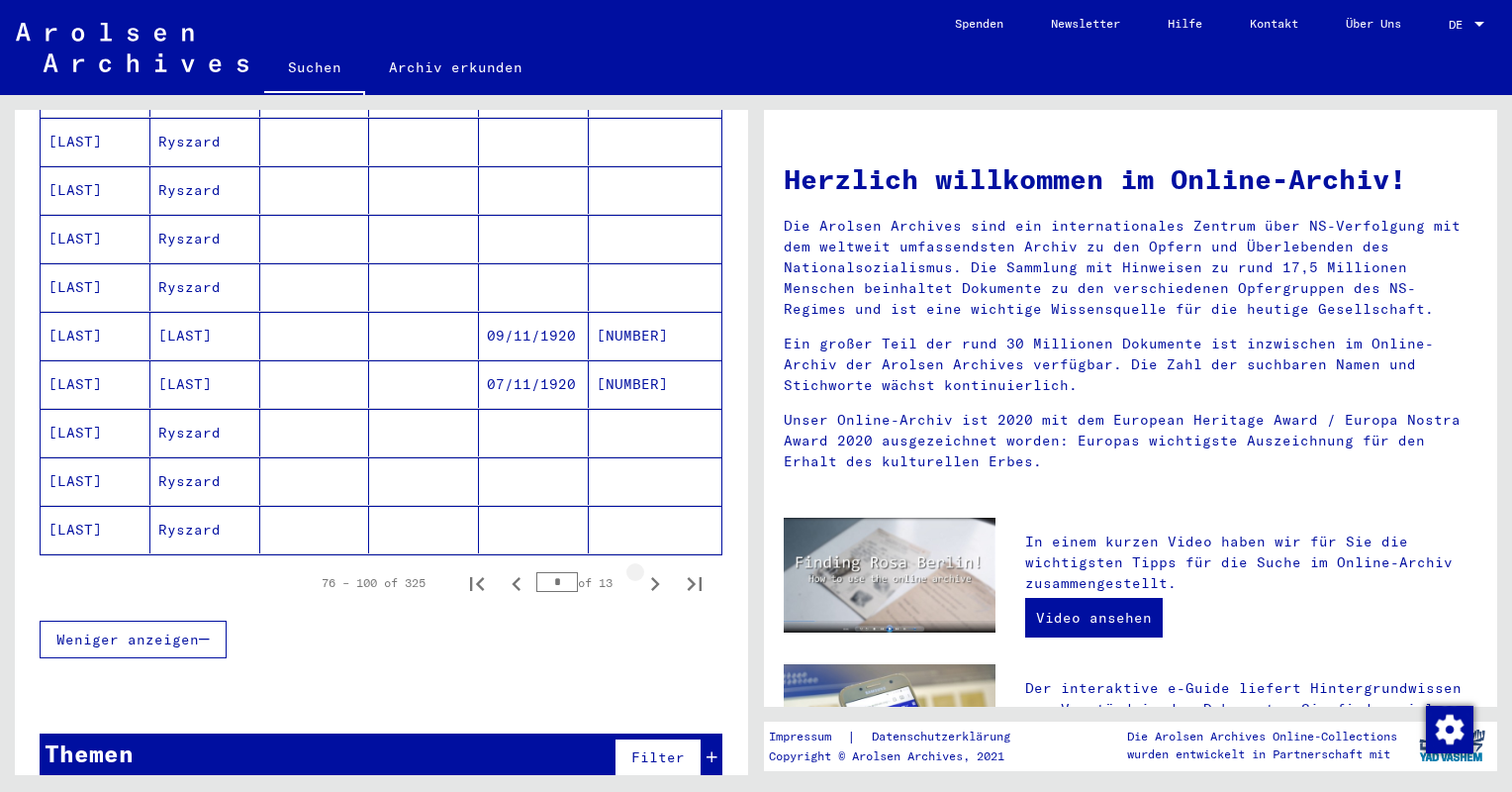 click 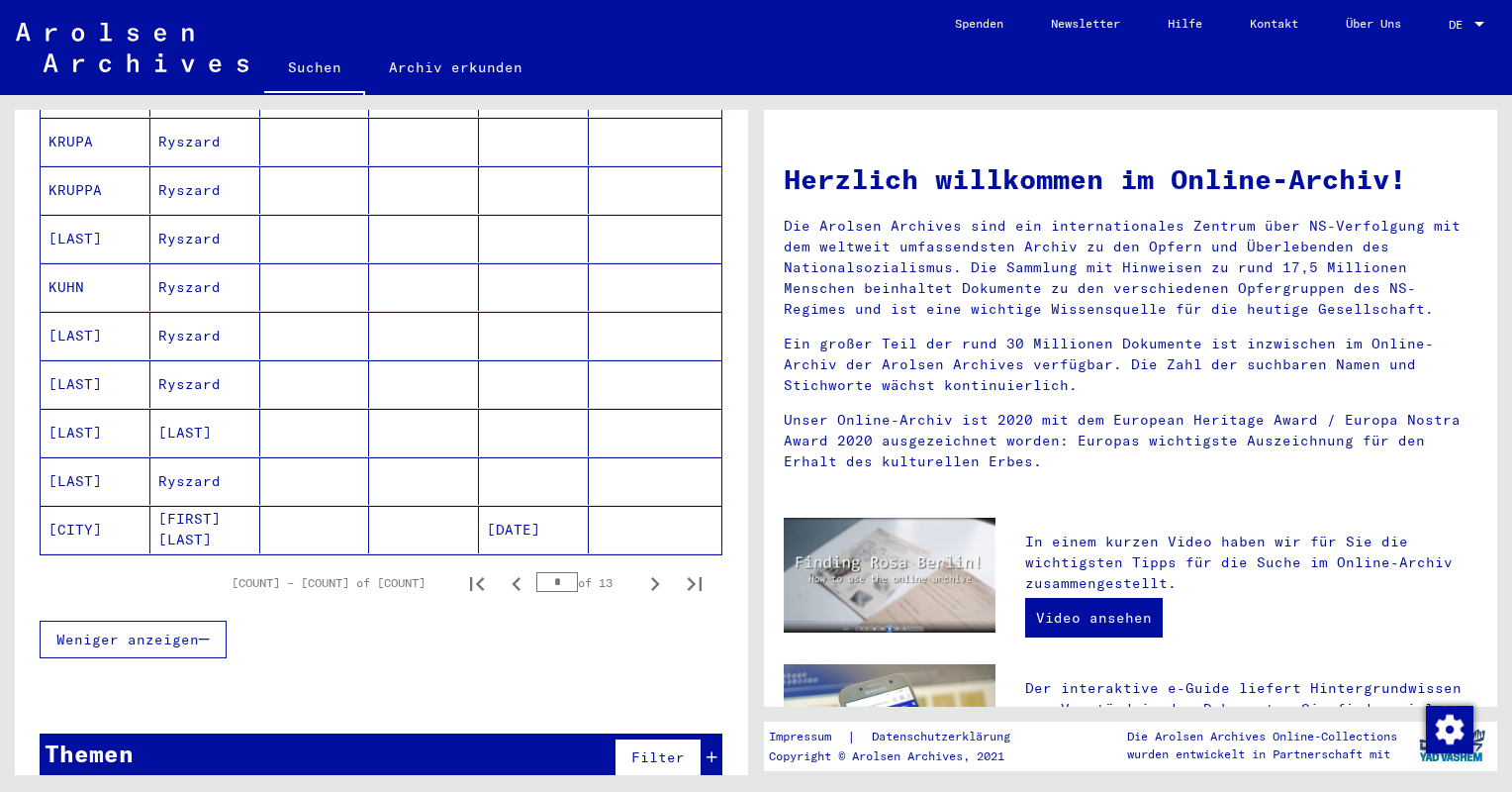 click 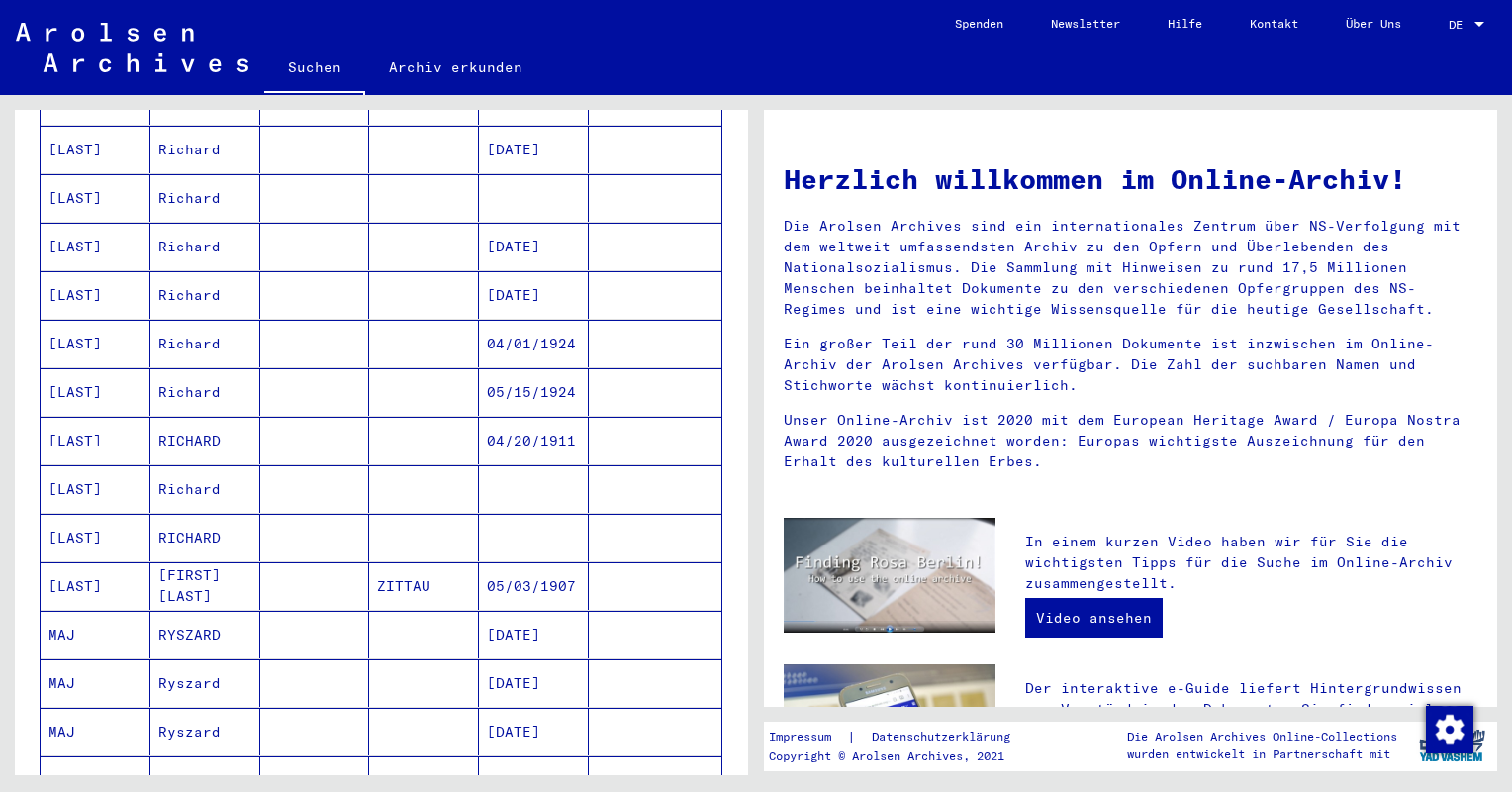 scroll, scrollTop: 348, scrollLeft: 0, axis: vertical 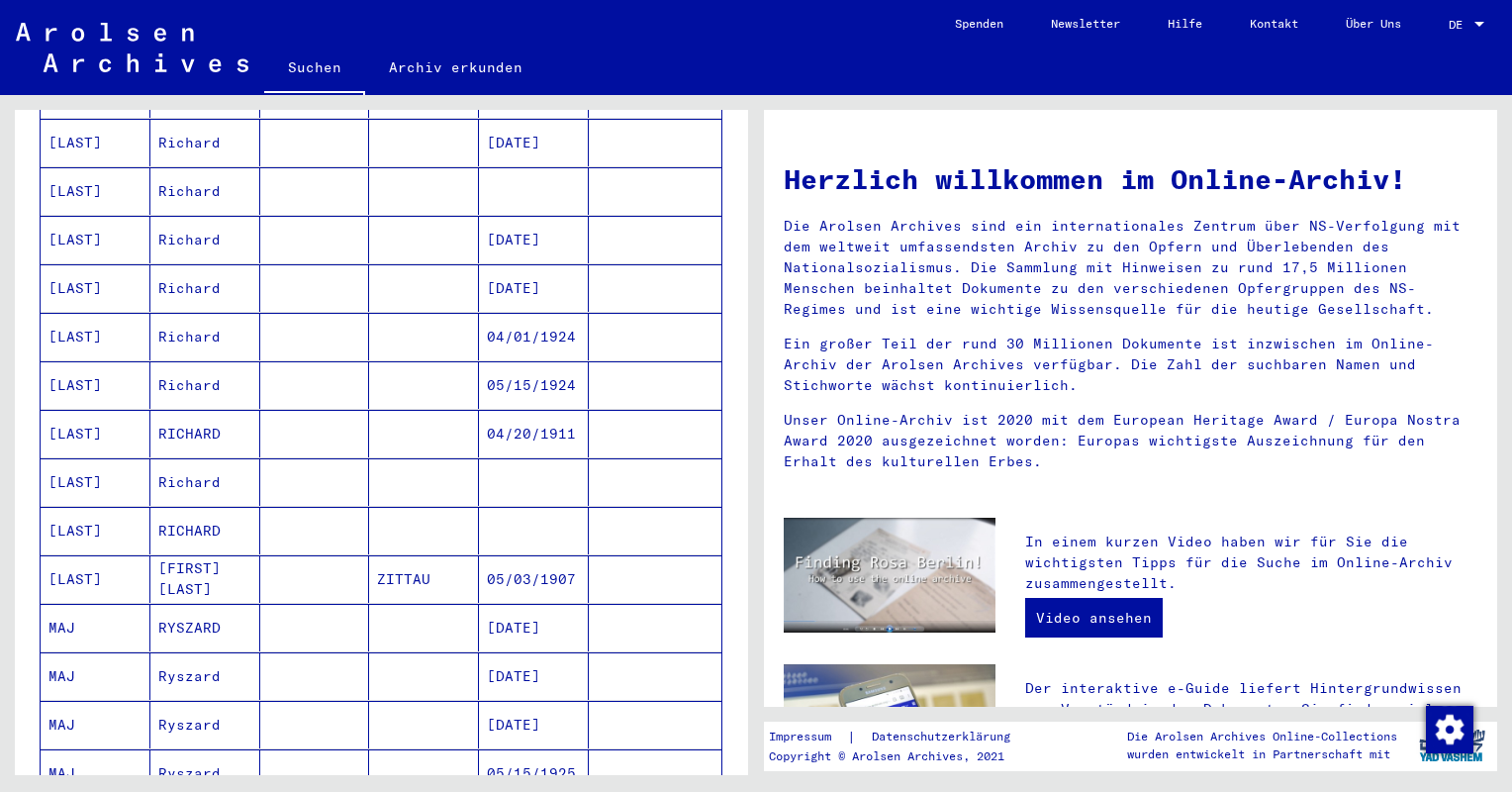 click on "ZITTAU" at bounding box center (424, 628) 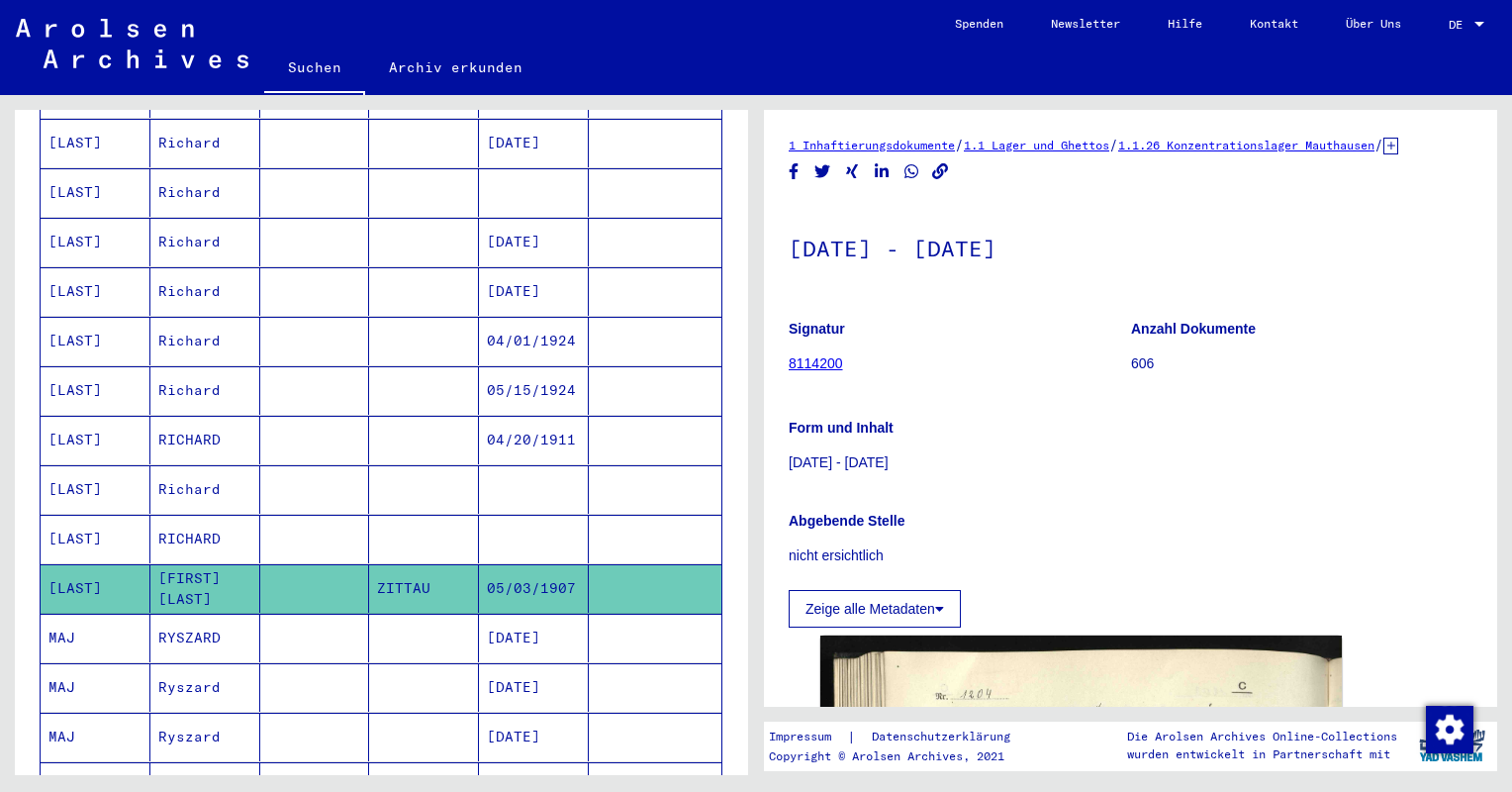 scroll, scrollTop: 0, scrollLeft: 0, axis: both 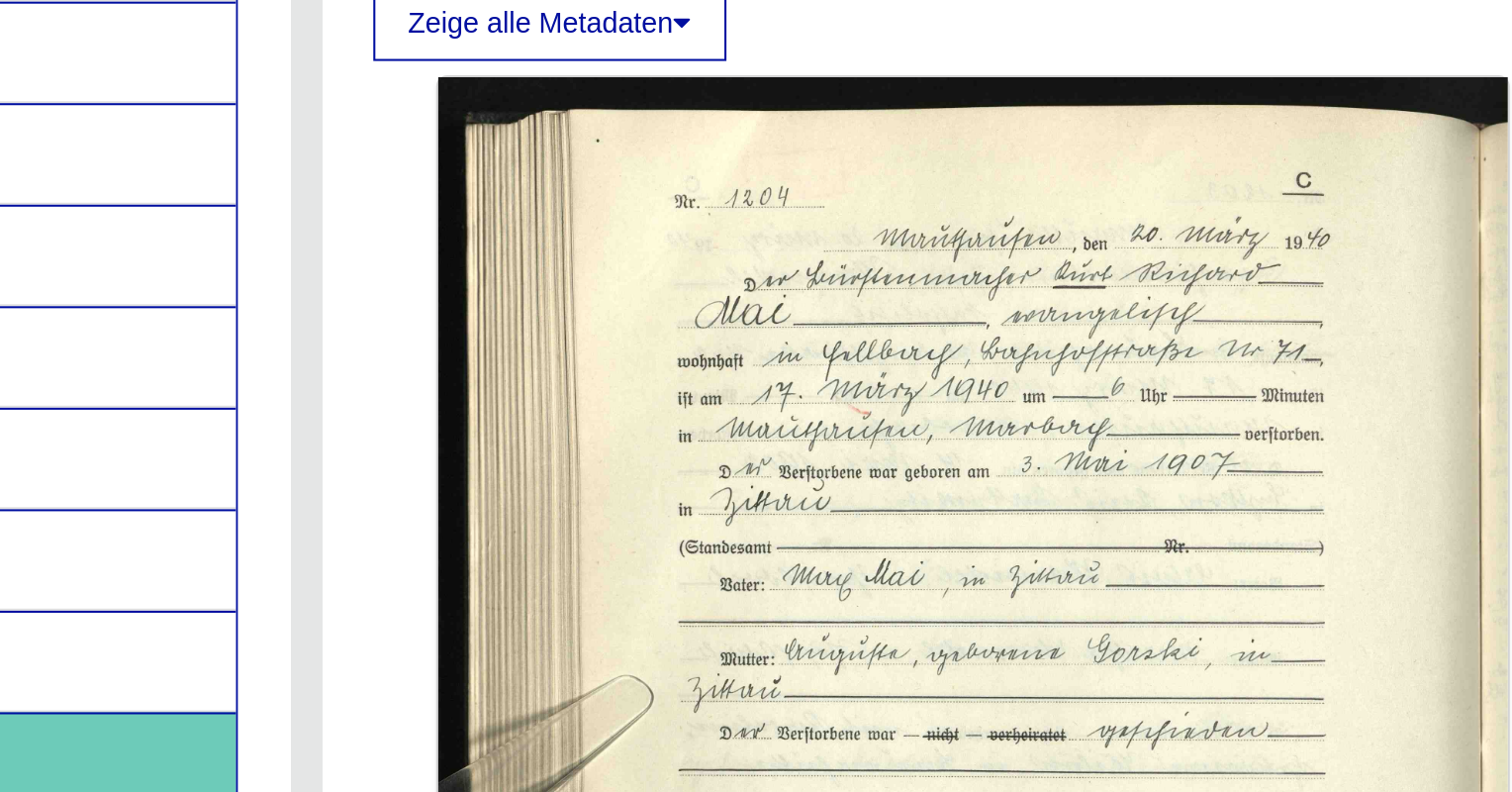 click on "Nachname   Vorname   Geburtsname   Geburtsdatum   Prisoner #   MAI   [FIRST]         [DATE]      MAI   [FIRST]         [DATE]      MAI   [FIRST]               MAI   [FIRST]         [DATE]      MAI   [FIRST]         [DATE]      MAI   [FIRST]         [DATE]      MAI   [FIRST]         [DATE]      MAI   [FIRST]         [DATE]      MAI   [FIRST]         [DATE]      MAI   [FIRST]               MAI   [FIRST]               MAI   [FIRST] [FIRST]      ZITTAU   [DATE]      MAJ   [FIRST]         [DATE]      MAJ   [FIRST]         [DATE]      MAJ   [FIRST]         [DATE]      MAJ   [FIRST]         [DATE]      MAJ   [FIRST]         [DATE]      MAJ   [FIRST]      Warszawa   [DATE]      MAJ   [FIRST]         [DATE]      MAJ   [FIRST]         [DATE]      MAJ   [FIRST]         [DATE]      MAJ   [FIRST]         [DATE]      MAJ   [FIRST]      Lodz   [DATE]      MAJ   [FIRST]      Lodz   [DATE]      MAJ   [FIRST]      Lodz   [DATE]      MAJ   [FIRST]      LITZMANNST.   [DATE]      MAJ   [FIRST]        *" at bounding box center [381, 725] 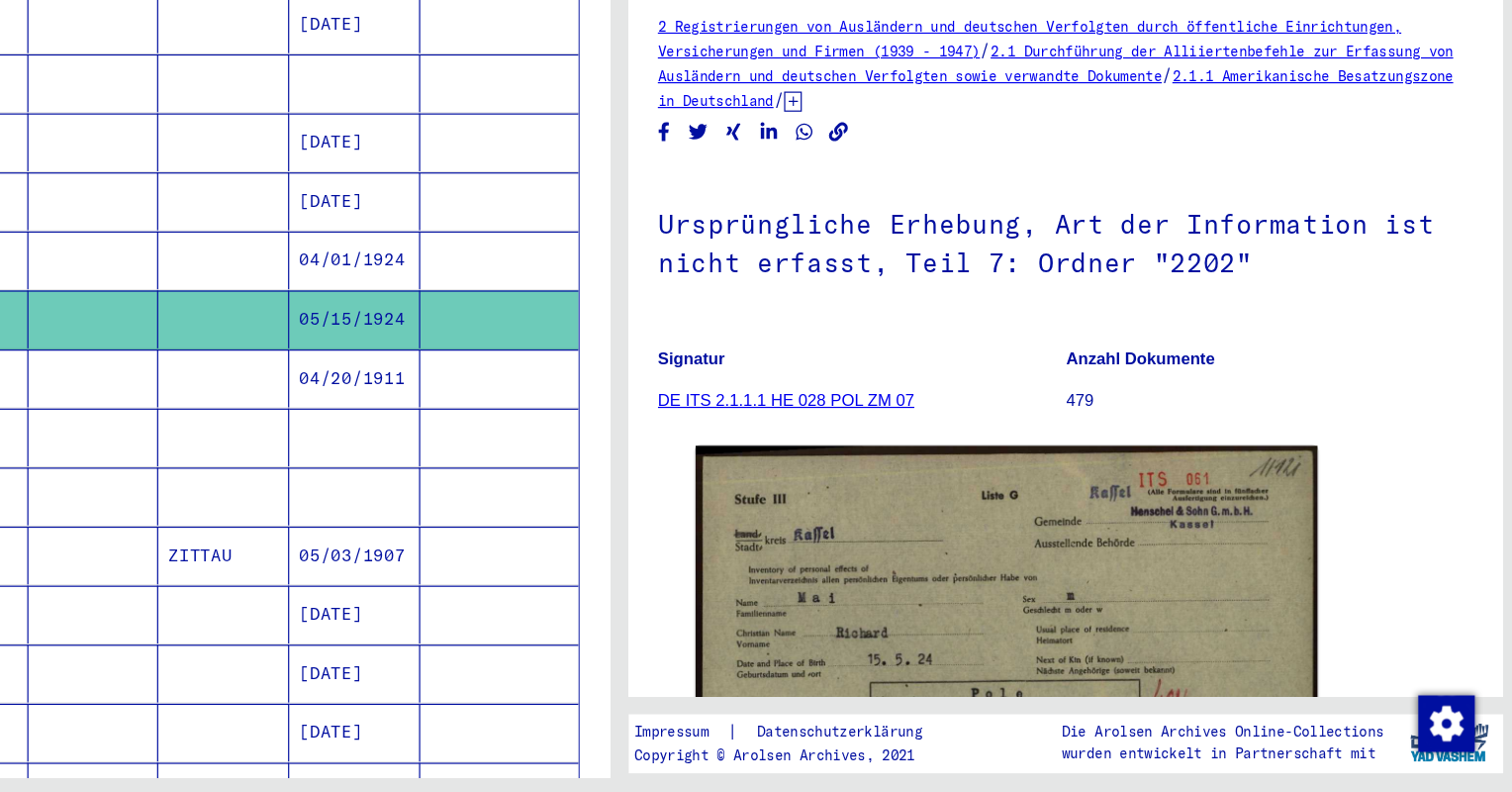 scroll, scrollTop: 0, scrollLeft: 0, axis: both 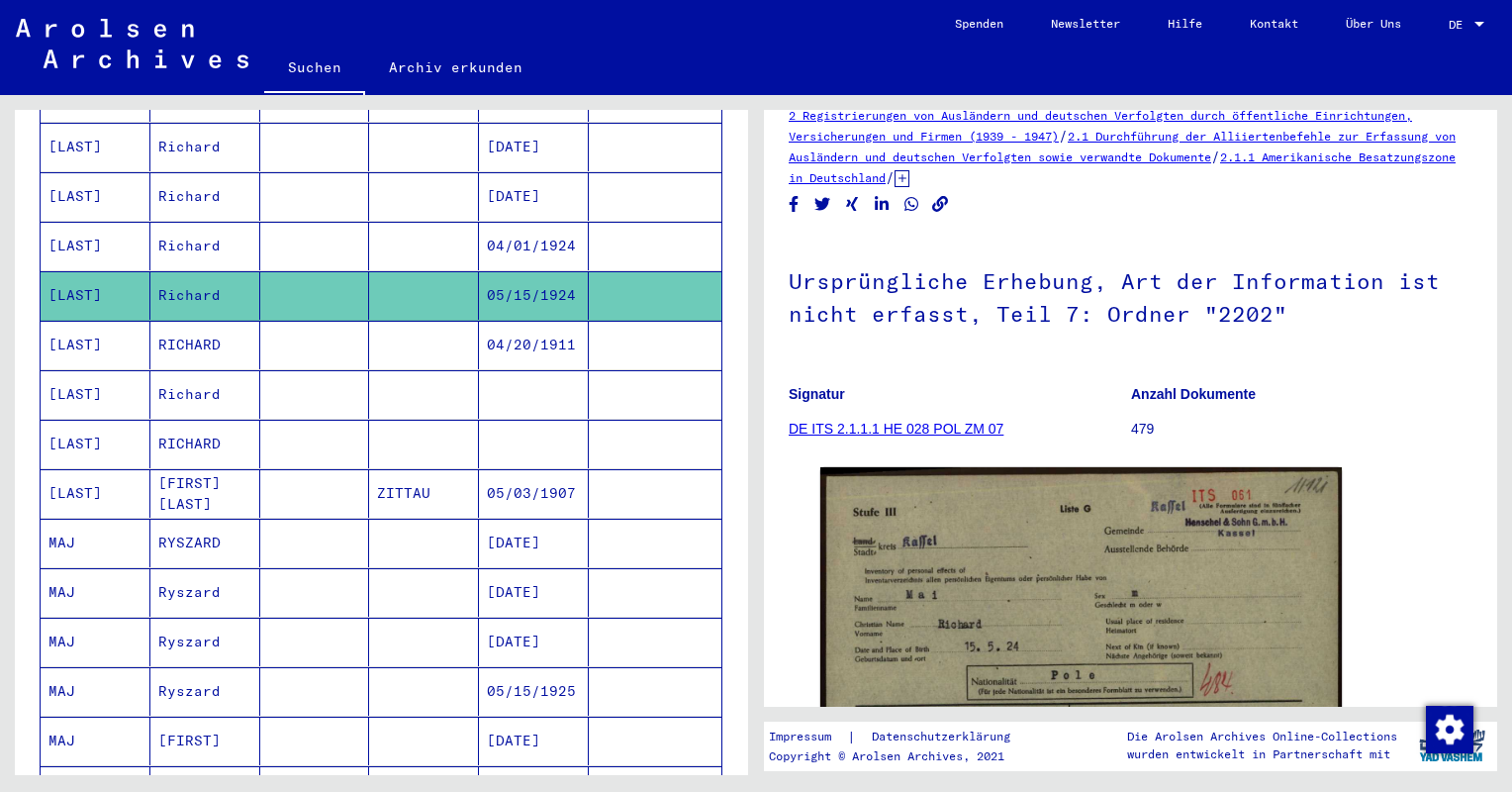 click at bounding box center [315, 394] 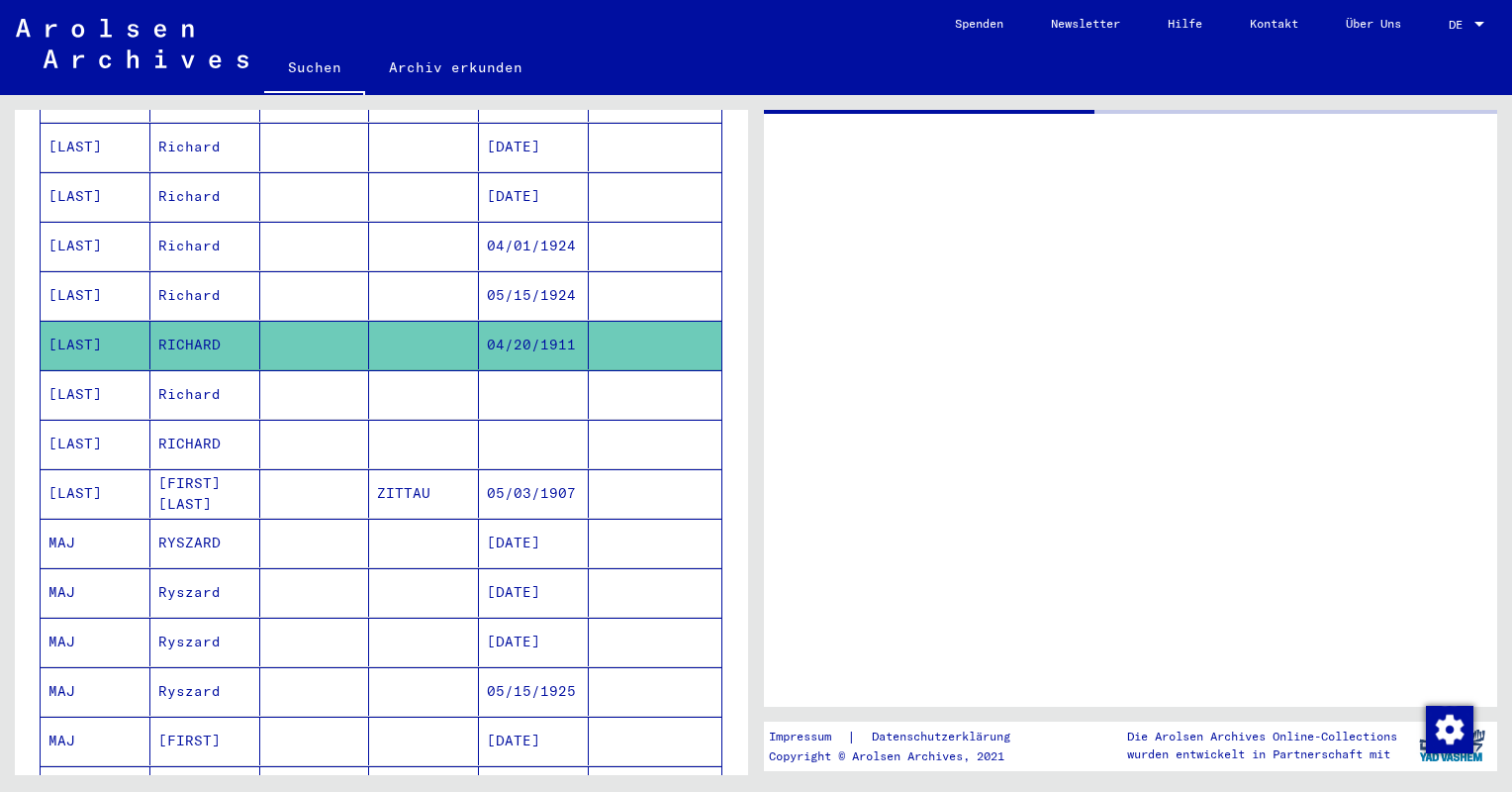 scroll, scrollTop: 0, scrollLeft: 0, axis: both 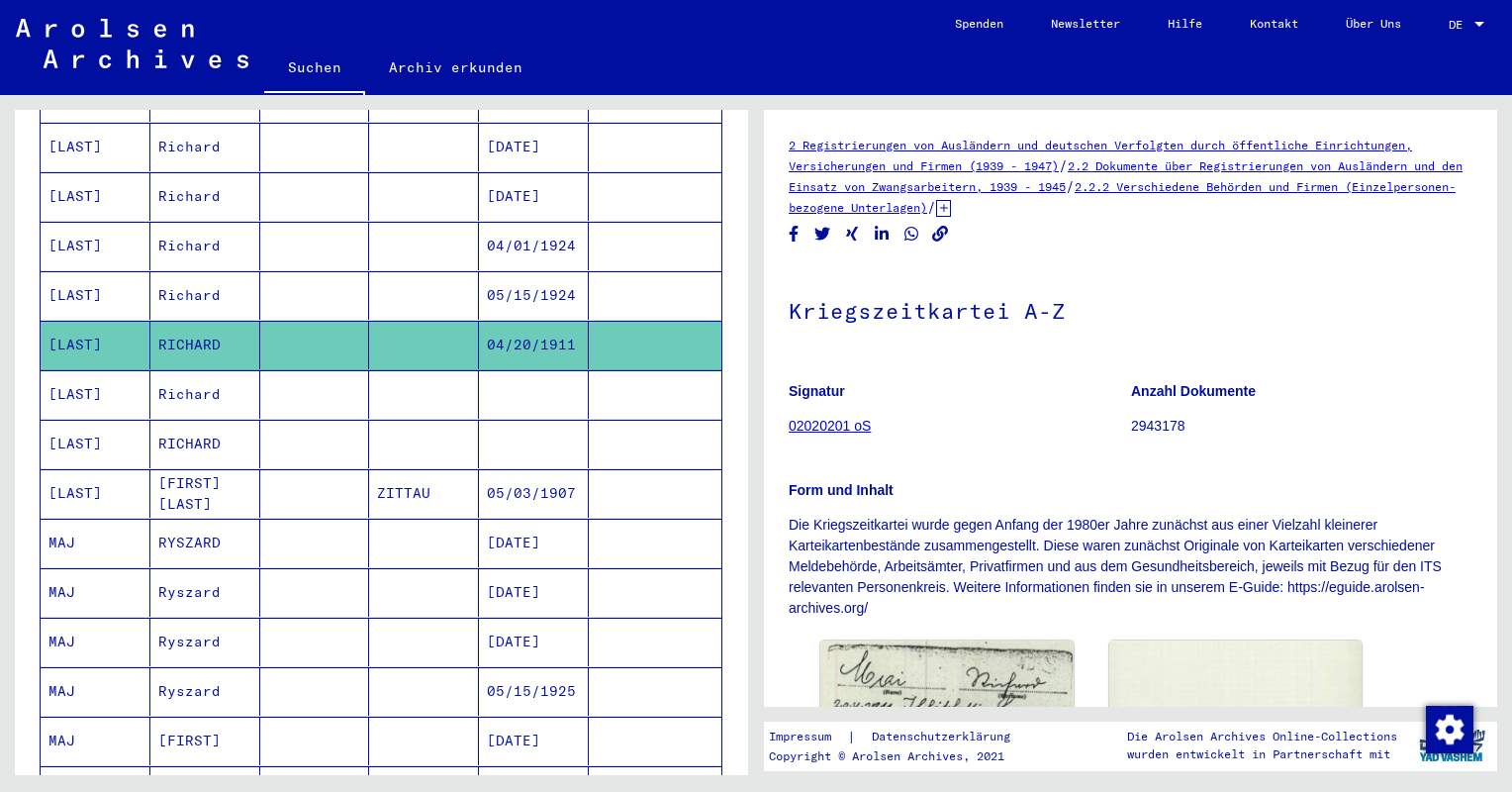 click at bounding box center [315, 444] 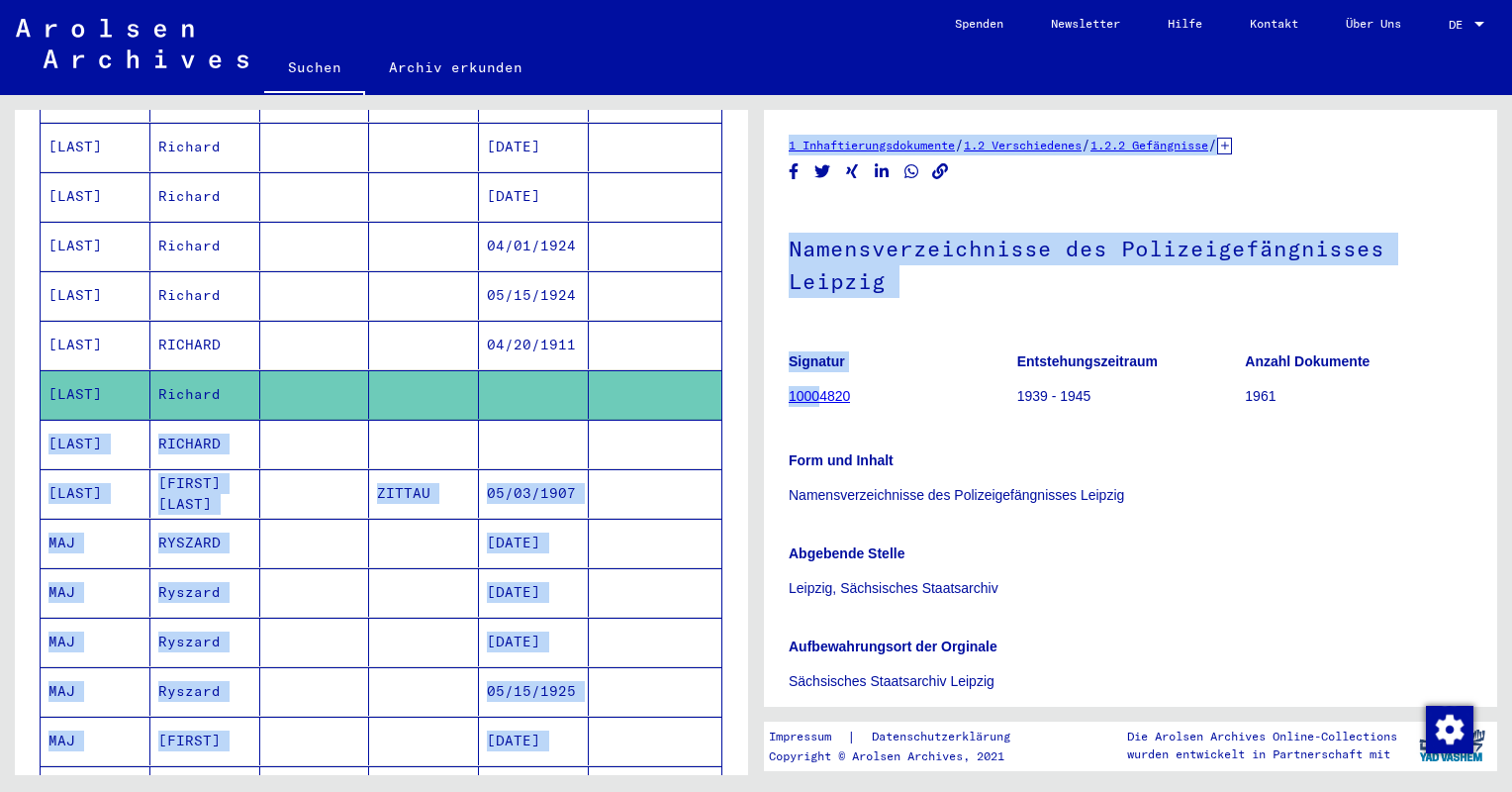 drag, startPoint x: 348, startPoint y: 370, endPoint x: 827, endPoint y: 418, distance: 481.399 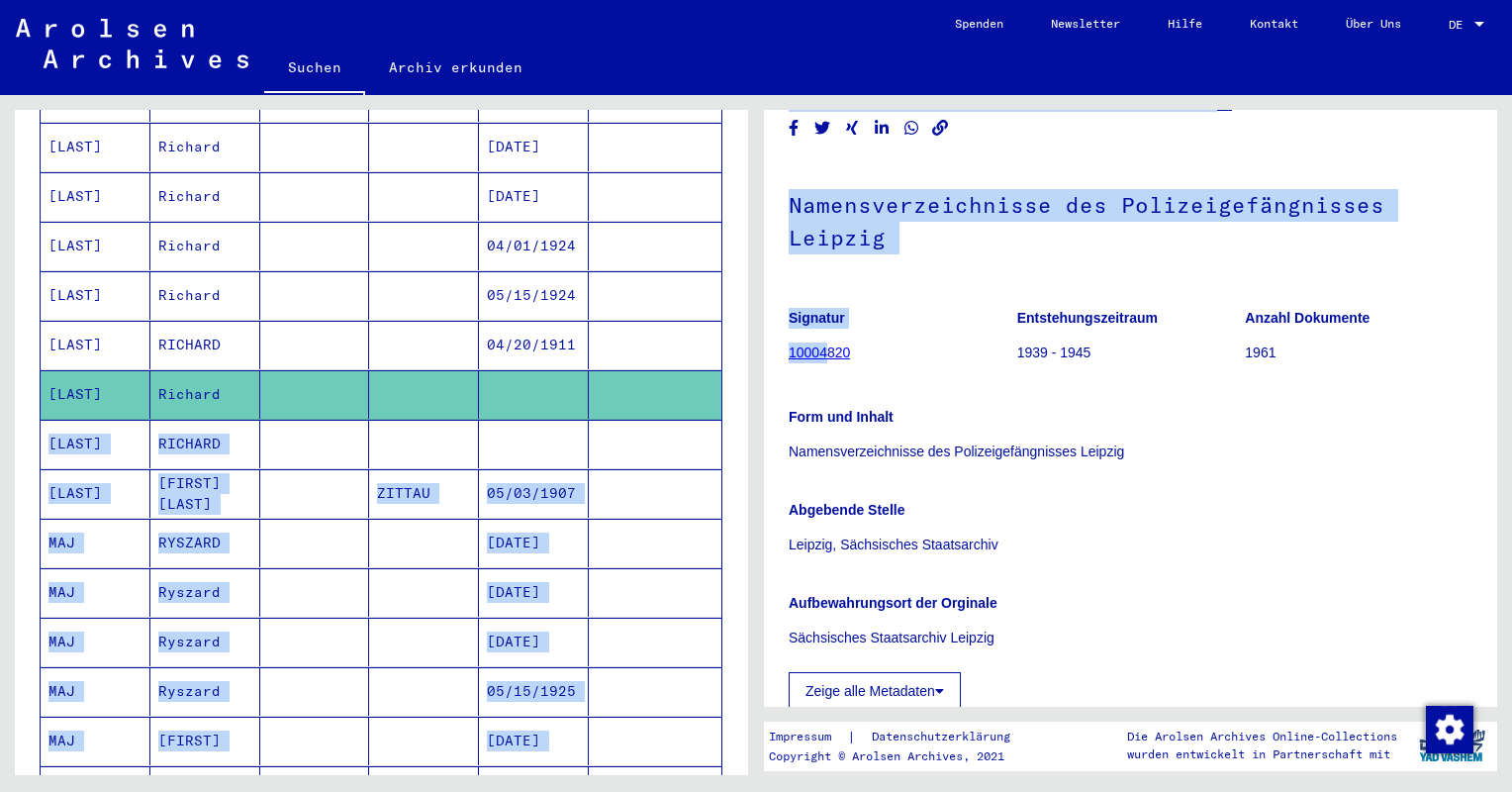 scroll, scrollTop: 0, scrollLeft: 0, axis: both 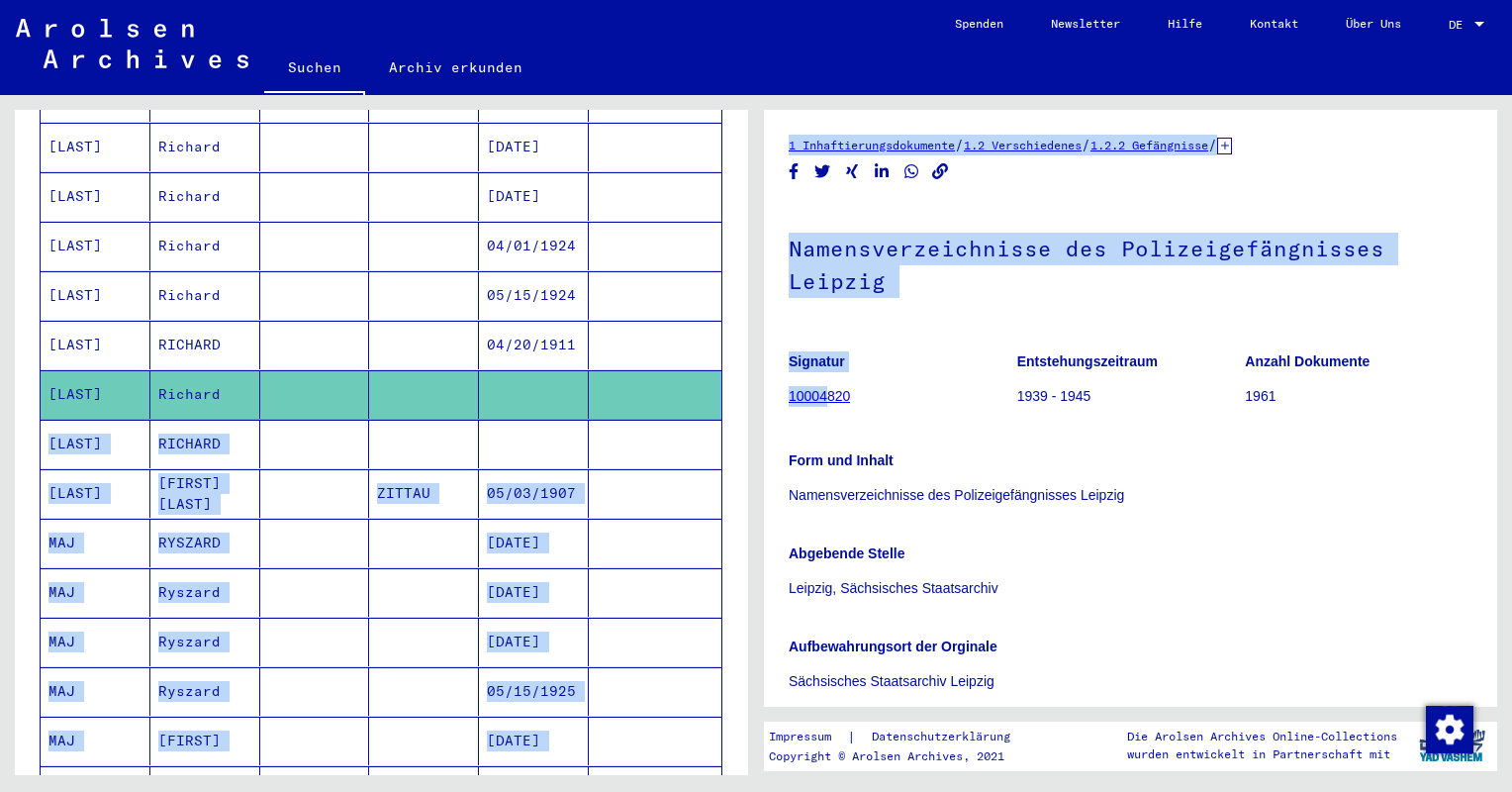 click at bounding box center [315, 493] 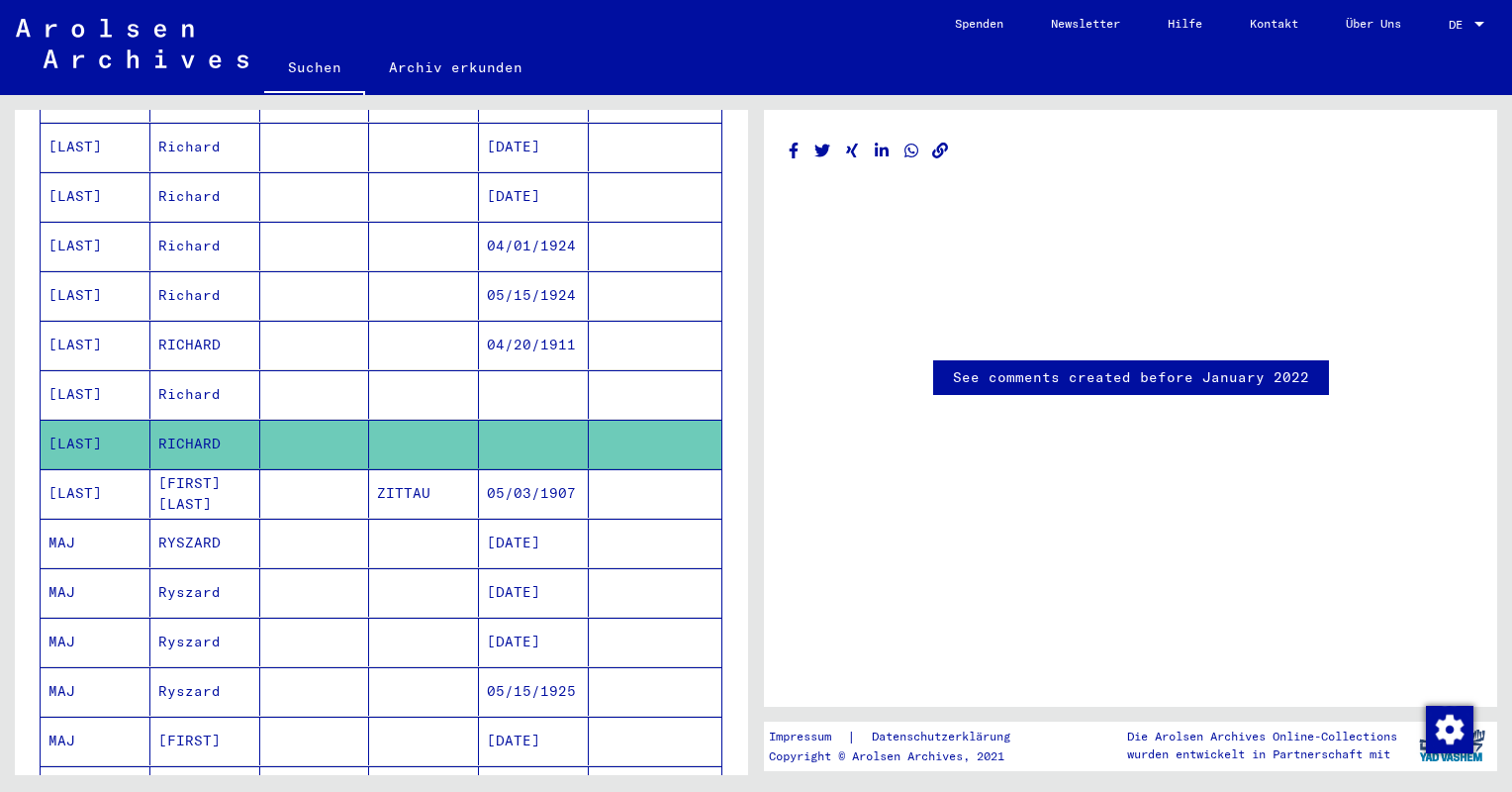 click at bounding box center (315, 642) 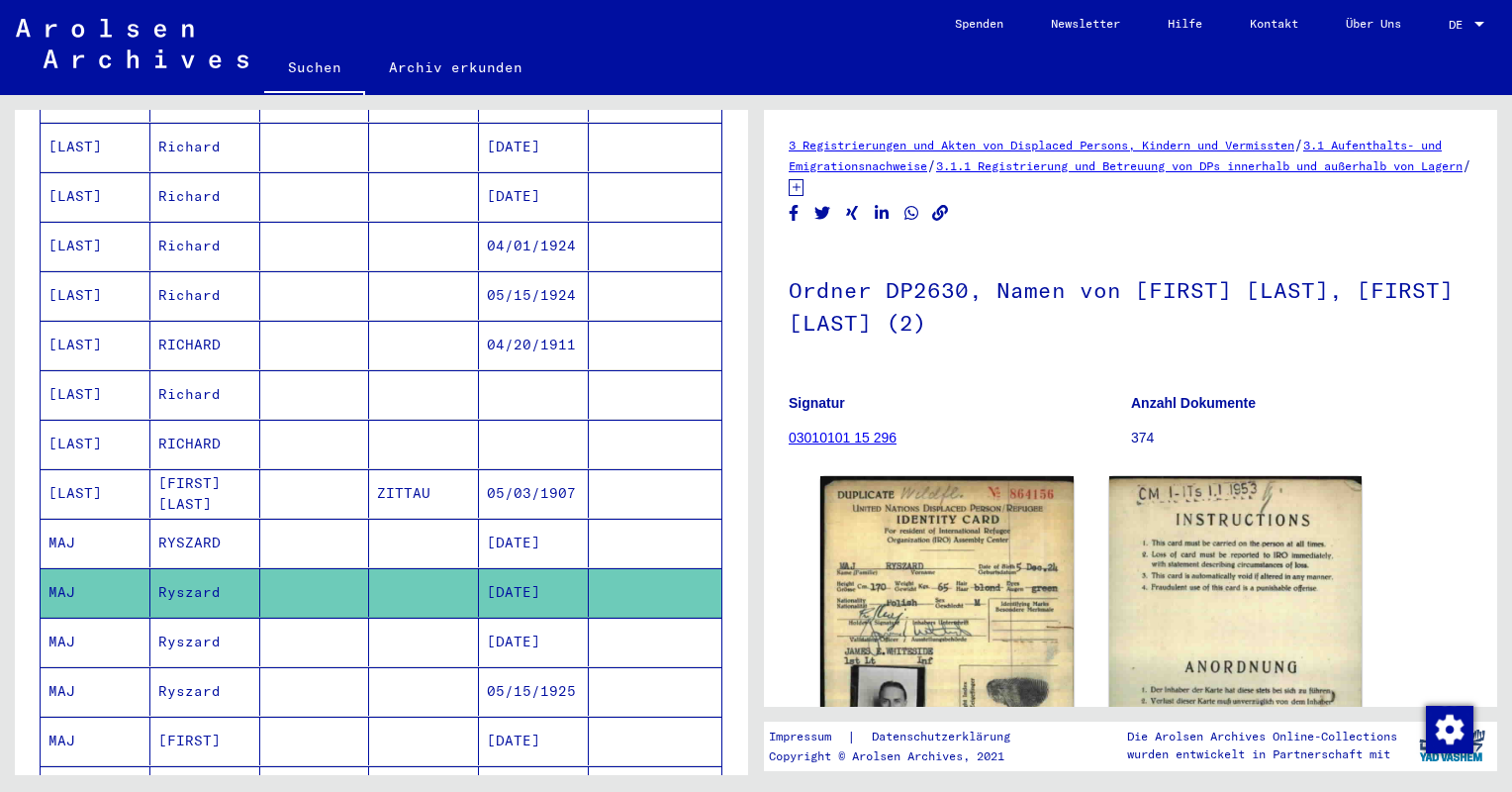 scroll, scrollTop: 0, scrollLeft: 0, axis: both 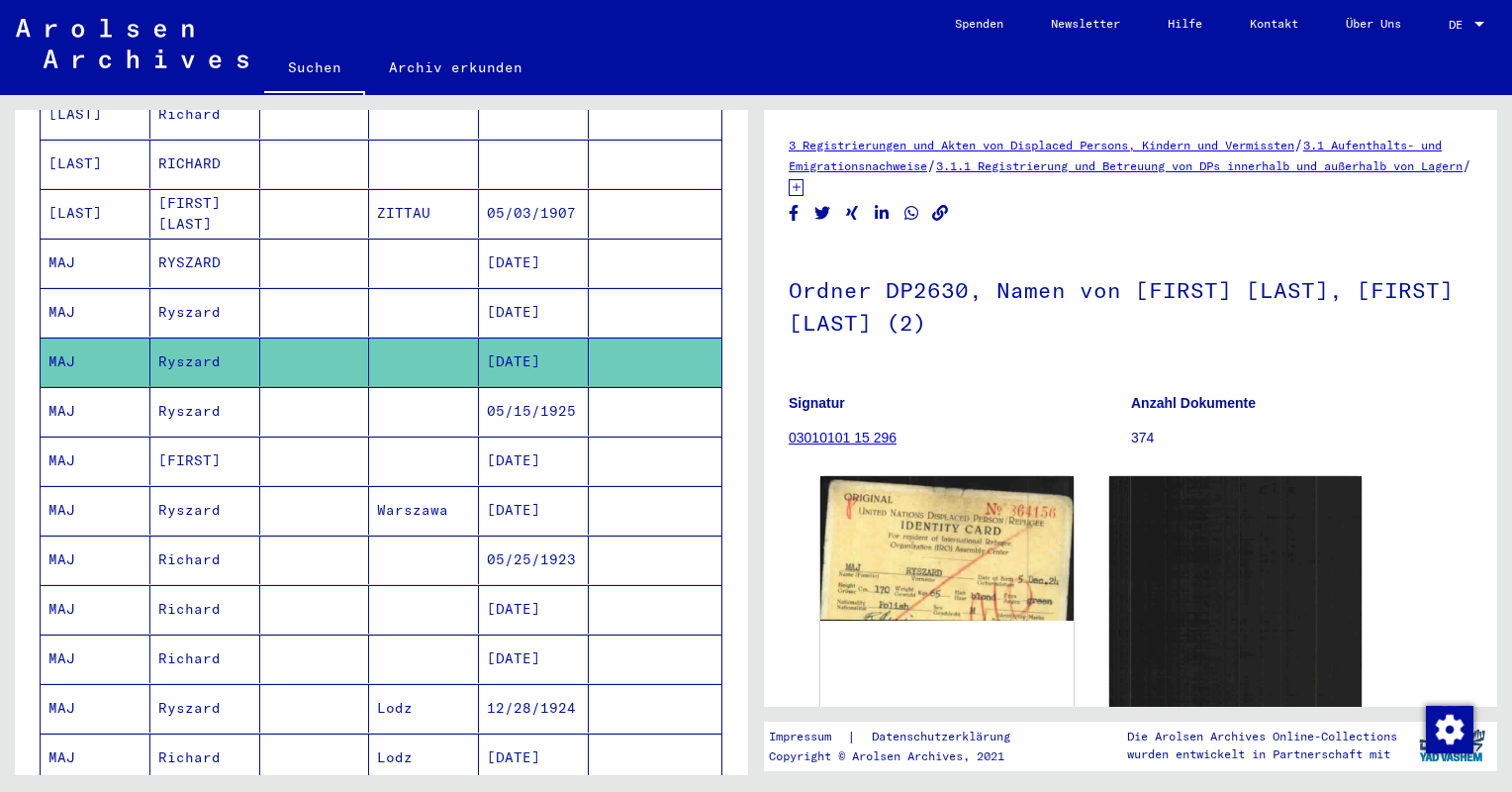 click on "[DATE]" at bounding box center [533, 510] 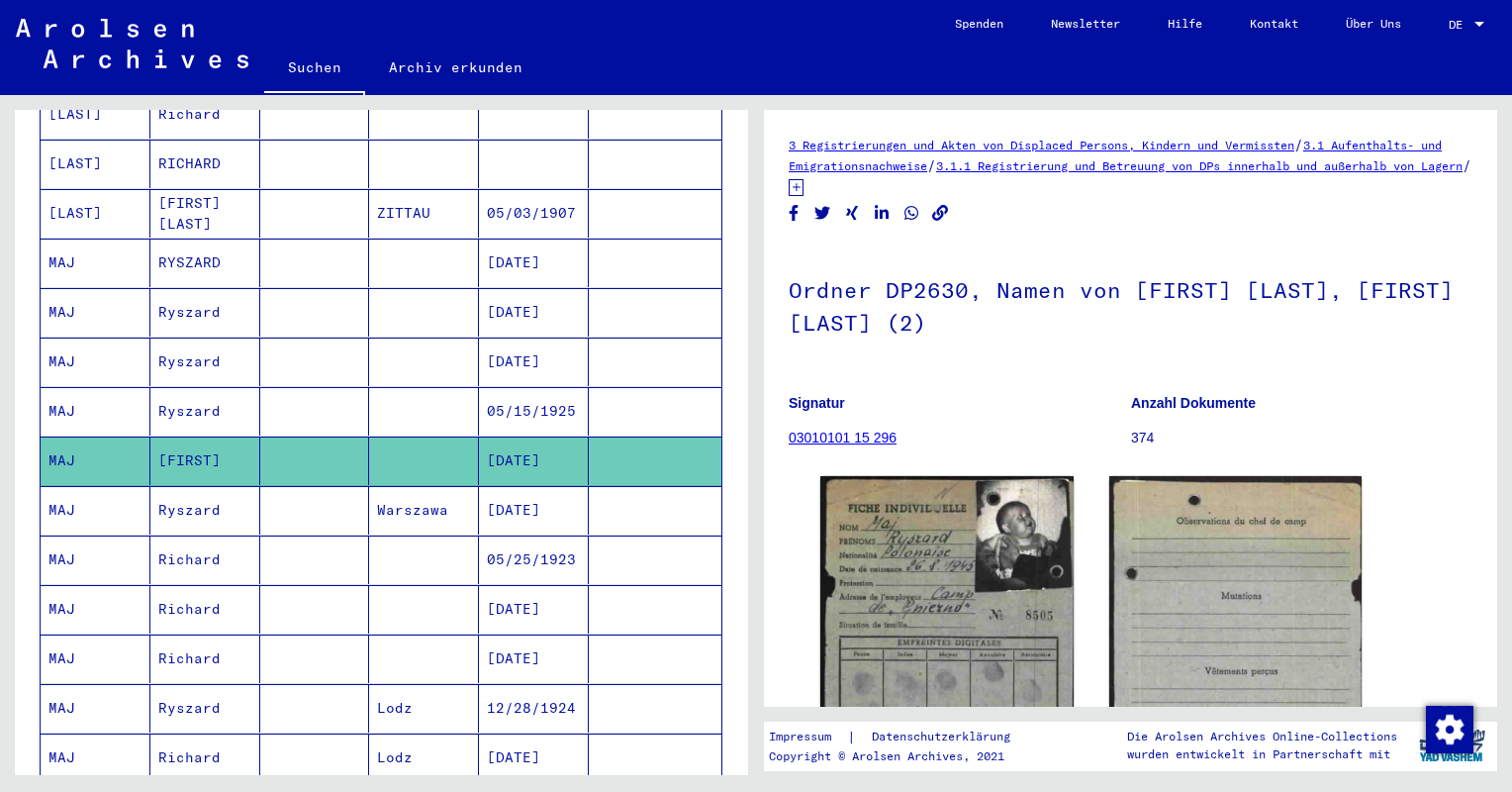 scroll, scrollTop: 0, scrollLeft: 0, axis: both 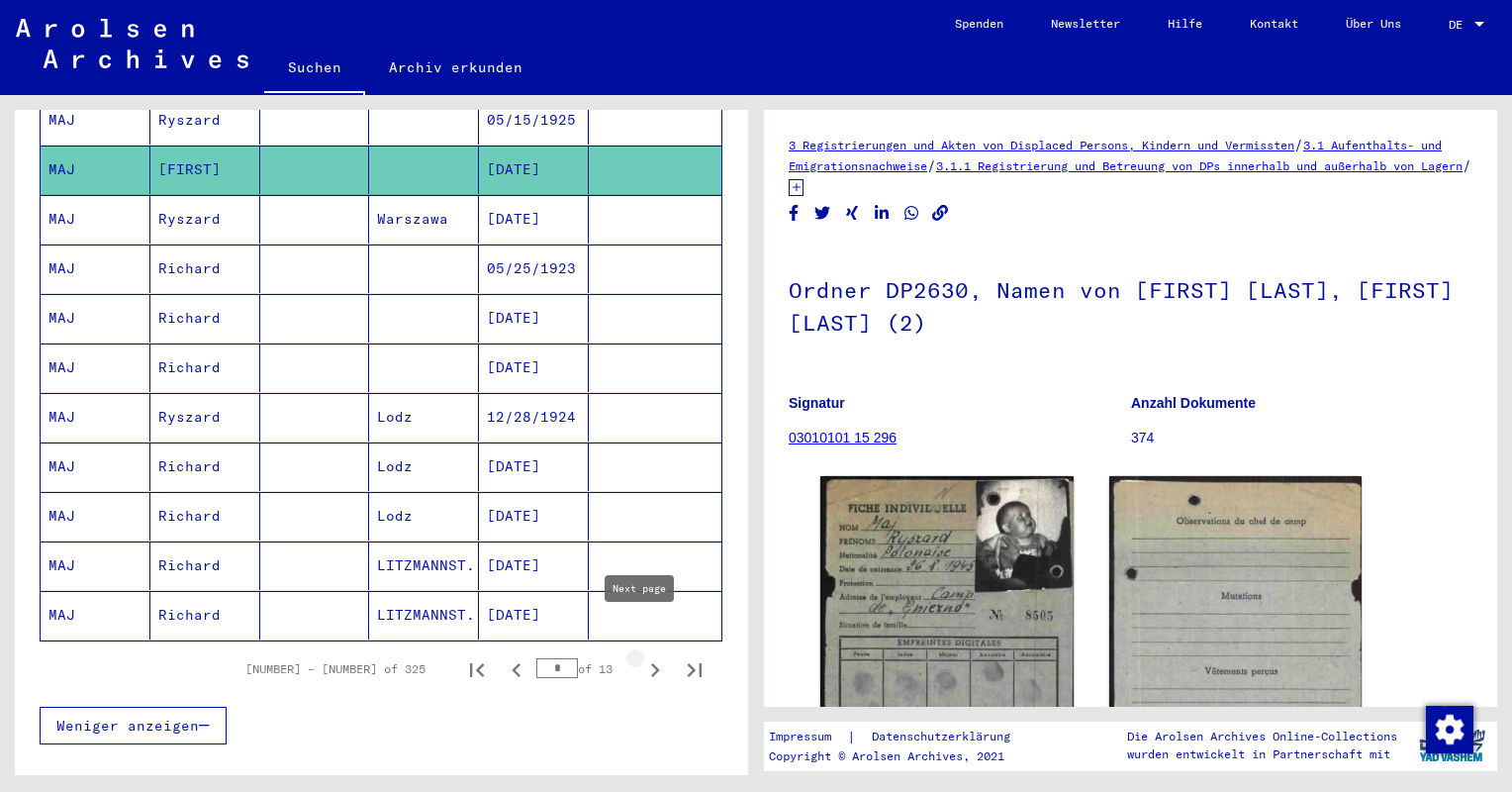 click 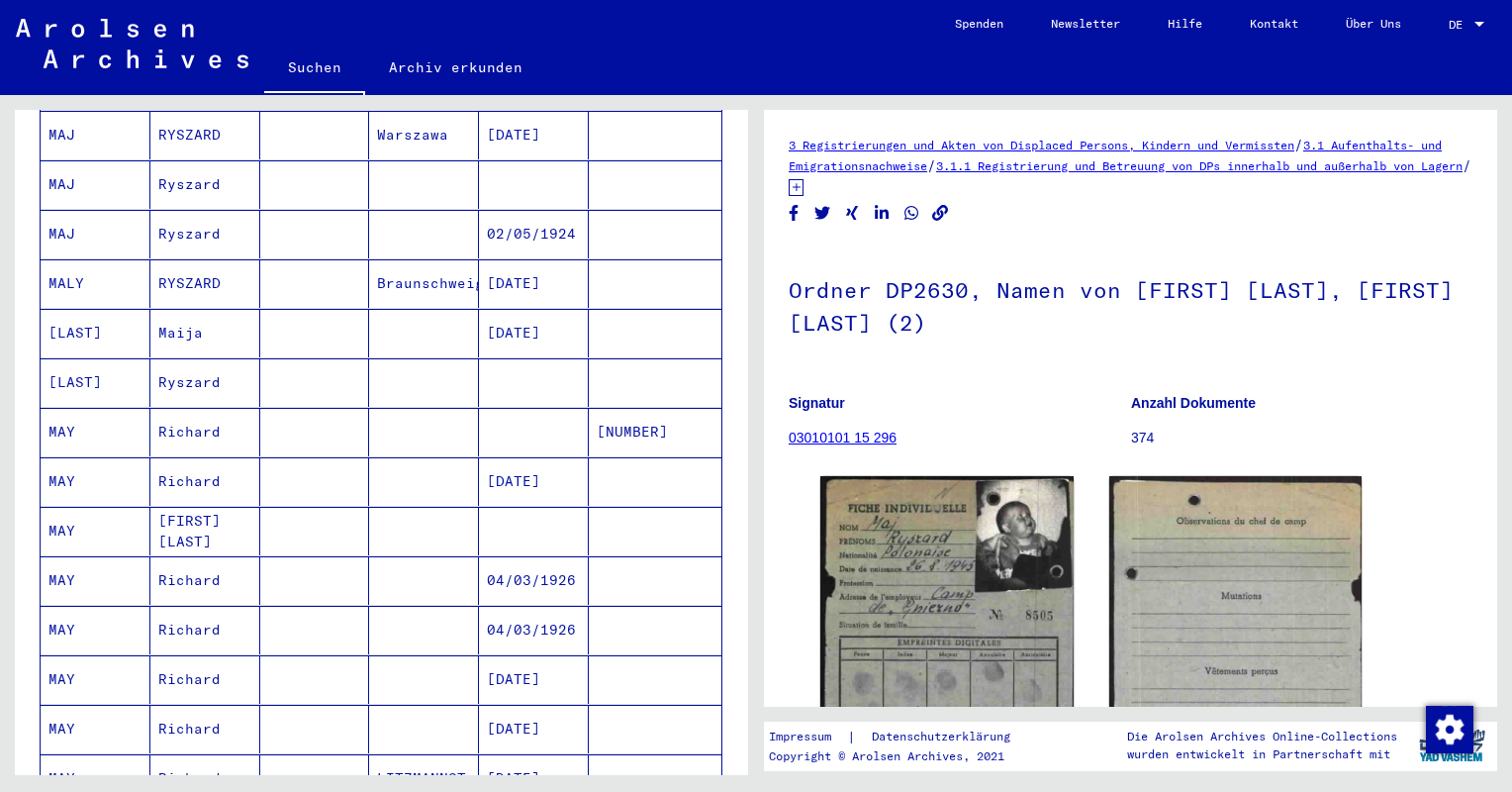 scroll, scrollTop: 654, scrollLeft: 0, axis: vertical 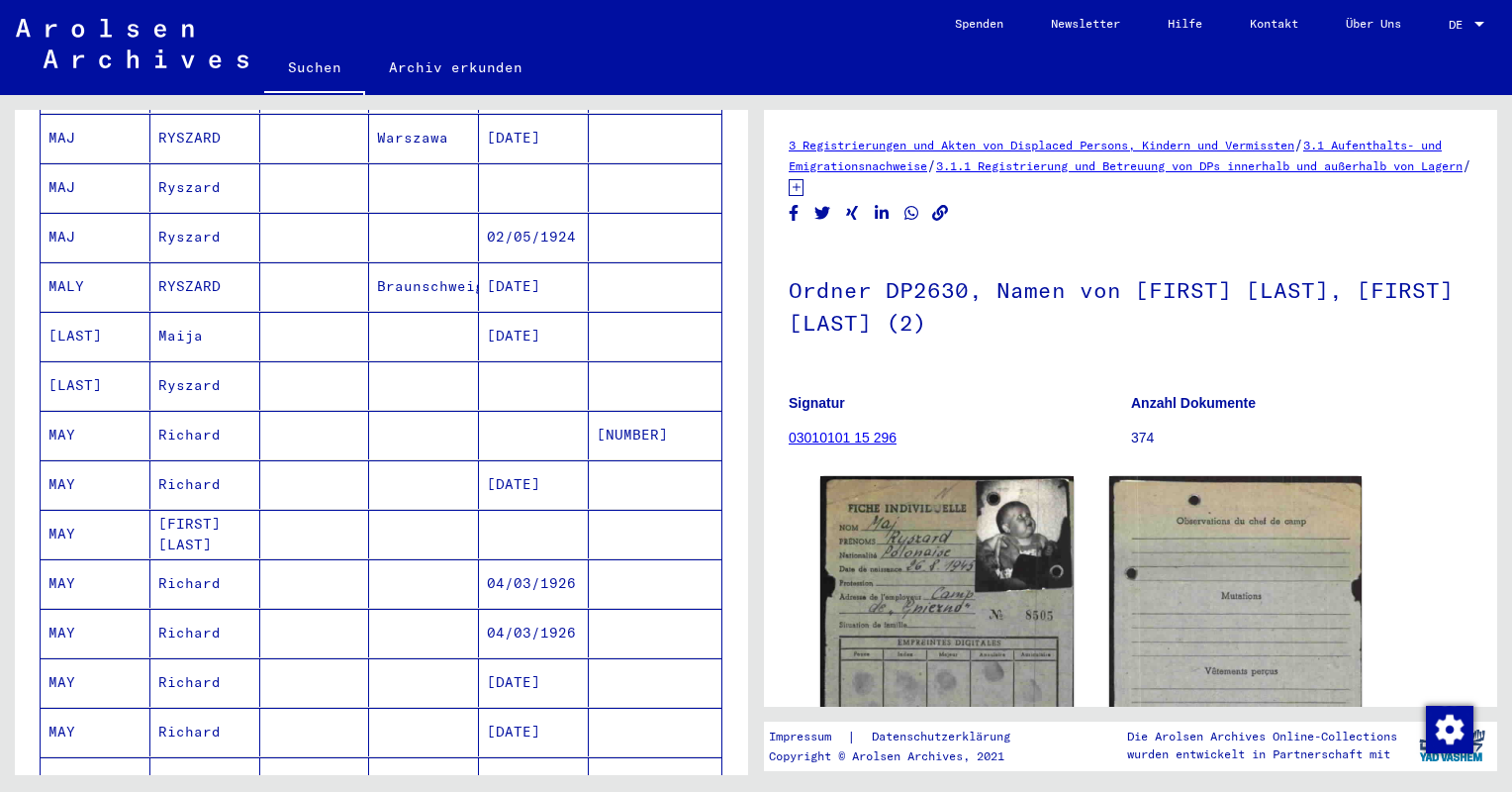 click on "[DATE]" at bounding box center [533, 534] 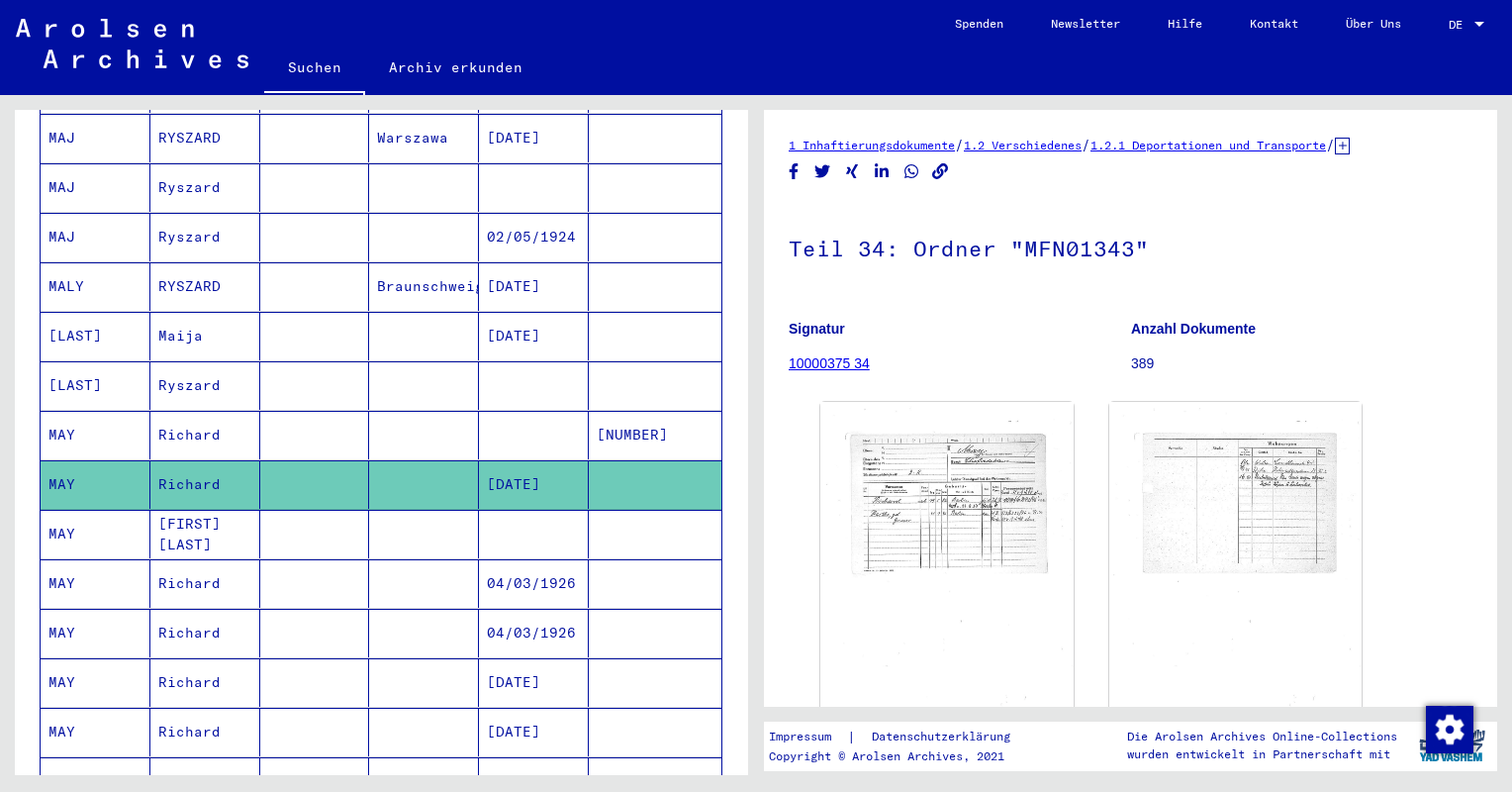 scroll, scrollTop: 0, scrollLeft: 0, axis: both 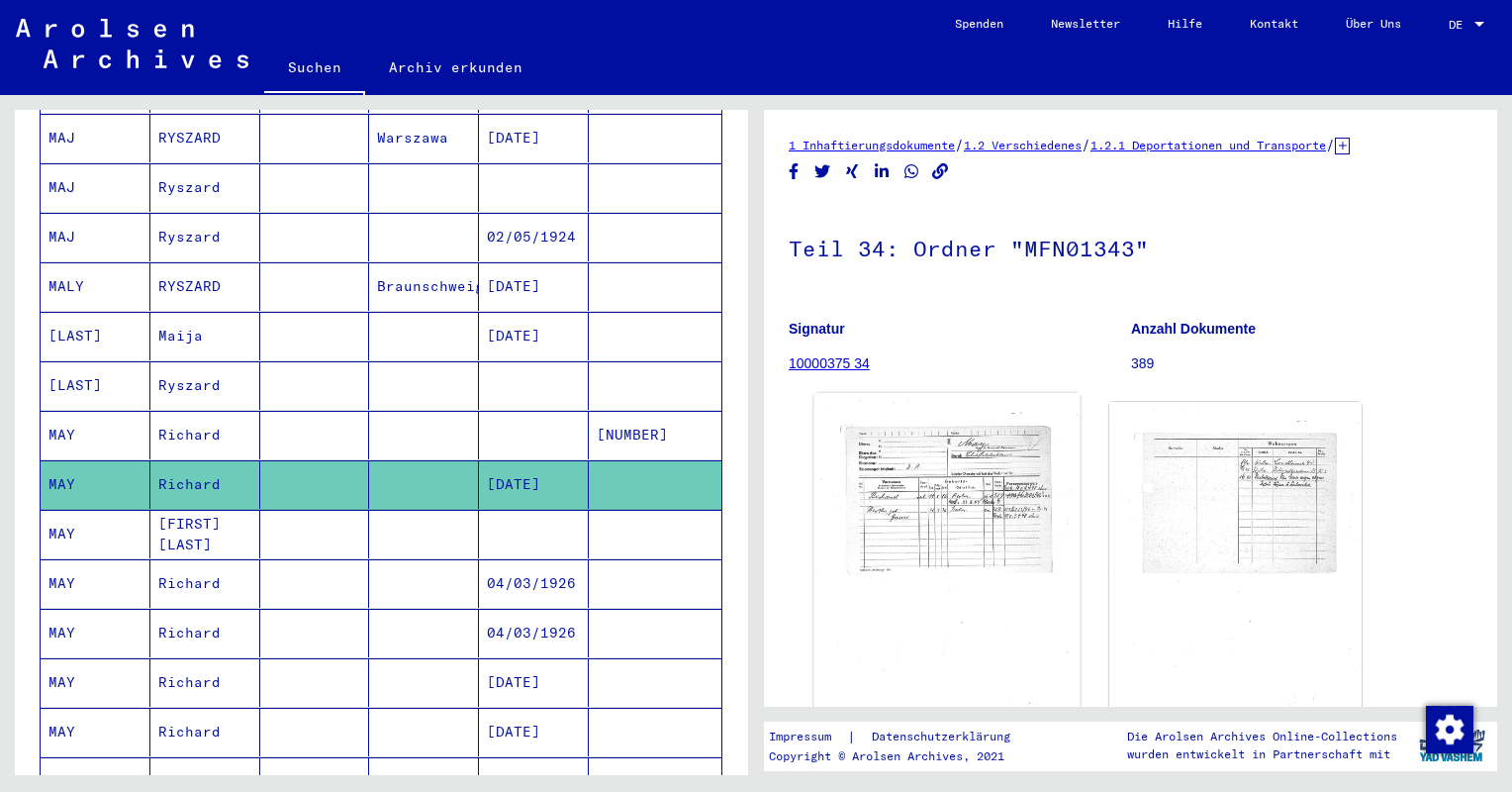 click 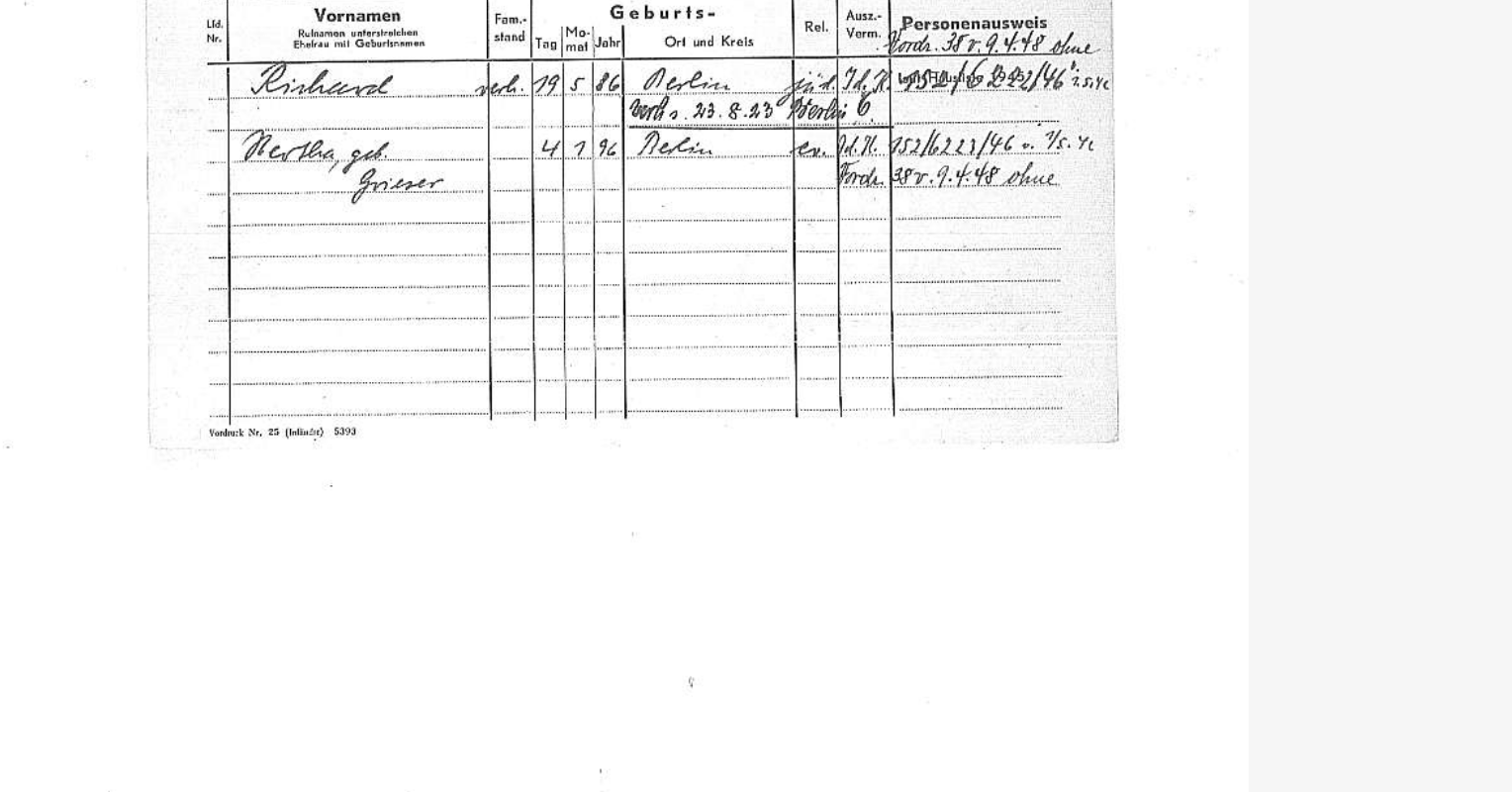 drag, startPoint x: 827, startPoint y: 271, endPoint x: 826, endPoint y: 281, distance: 10.049876 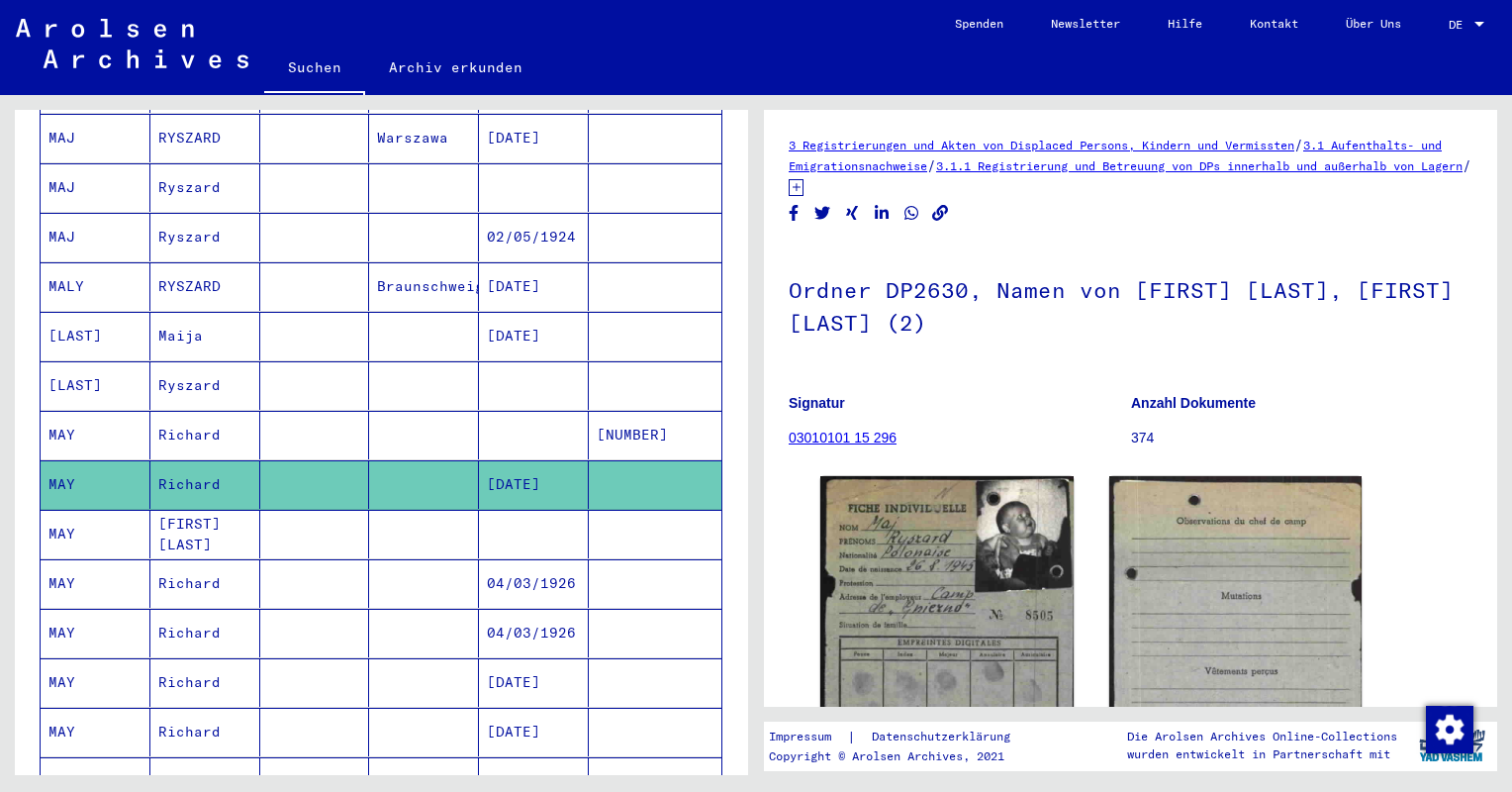 scroll, scrollTop: 0, scrollLeft: 0, axis: both 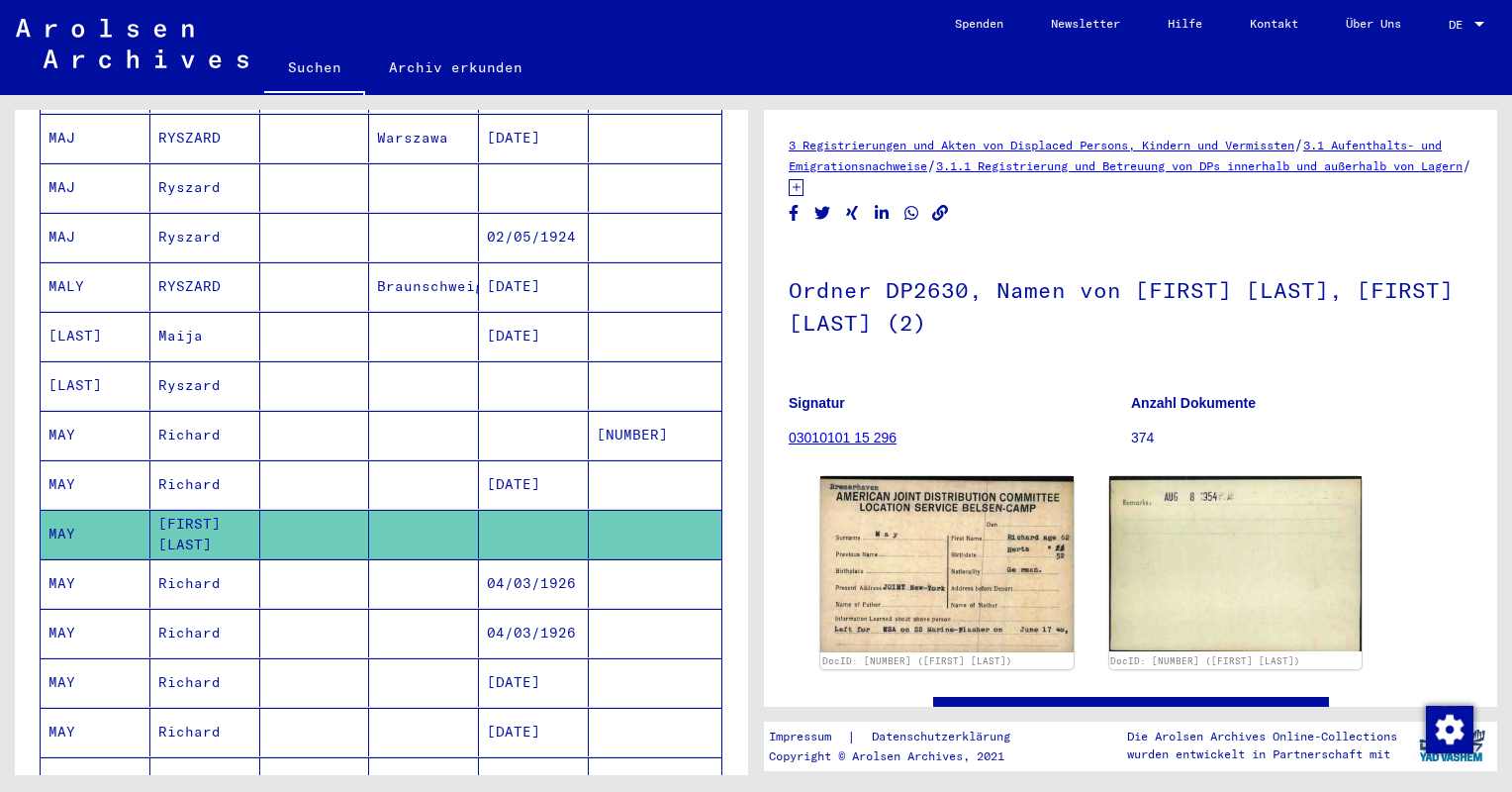 click at bounding box center [315, 633] 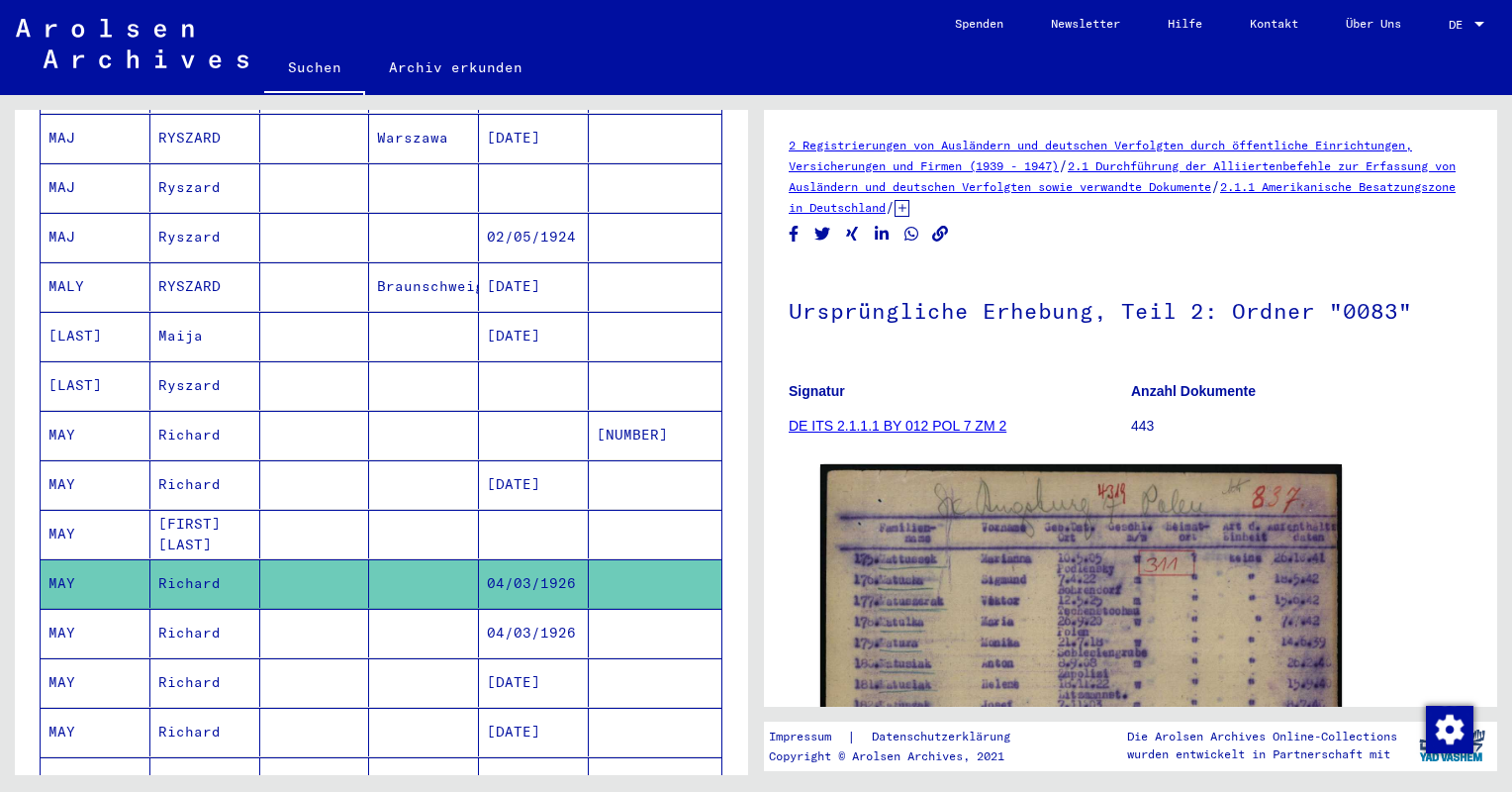 scroll, scrollTop: 0, scrollLeft: 0, axis: both 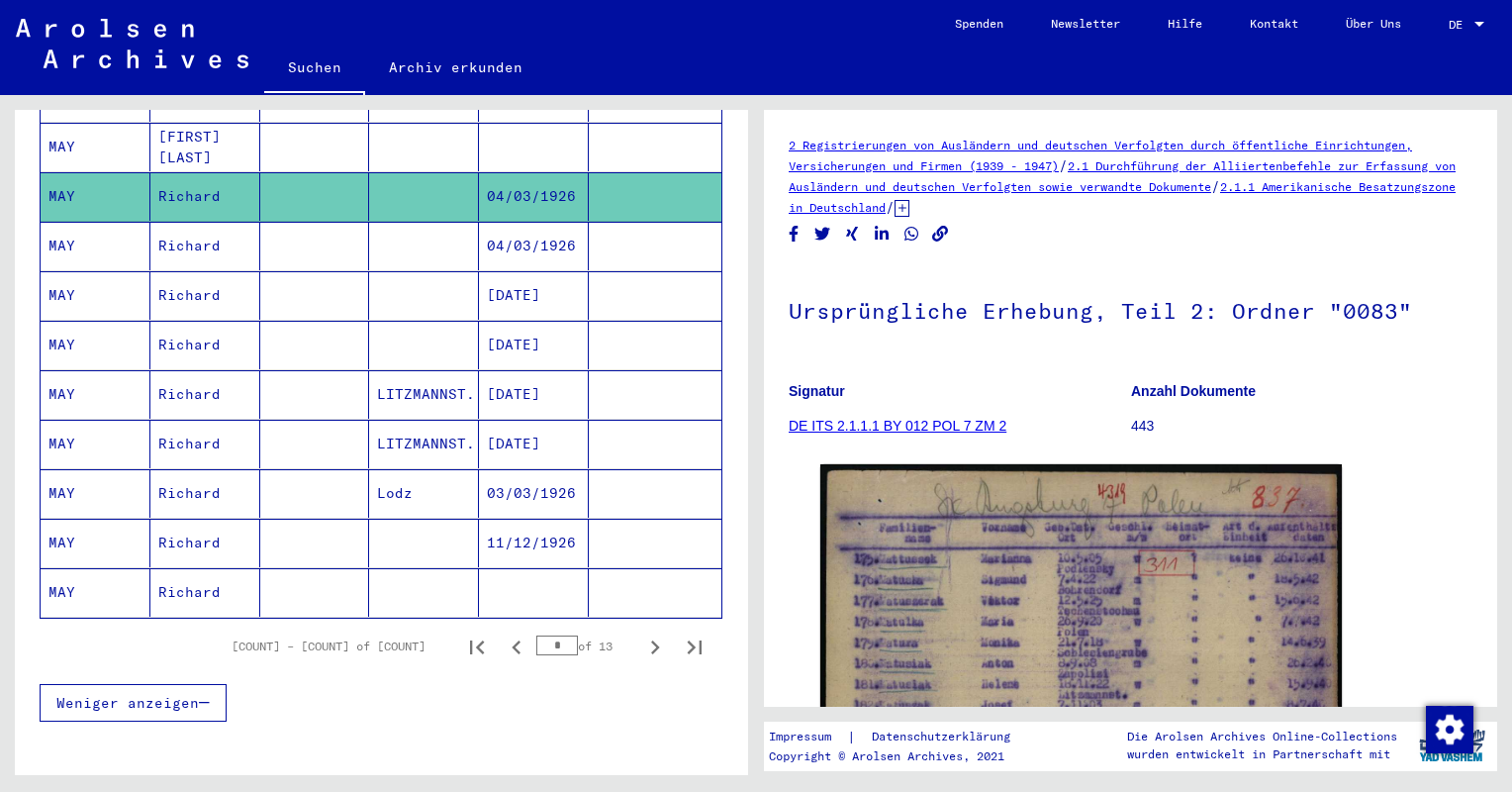 click 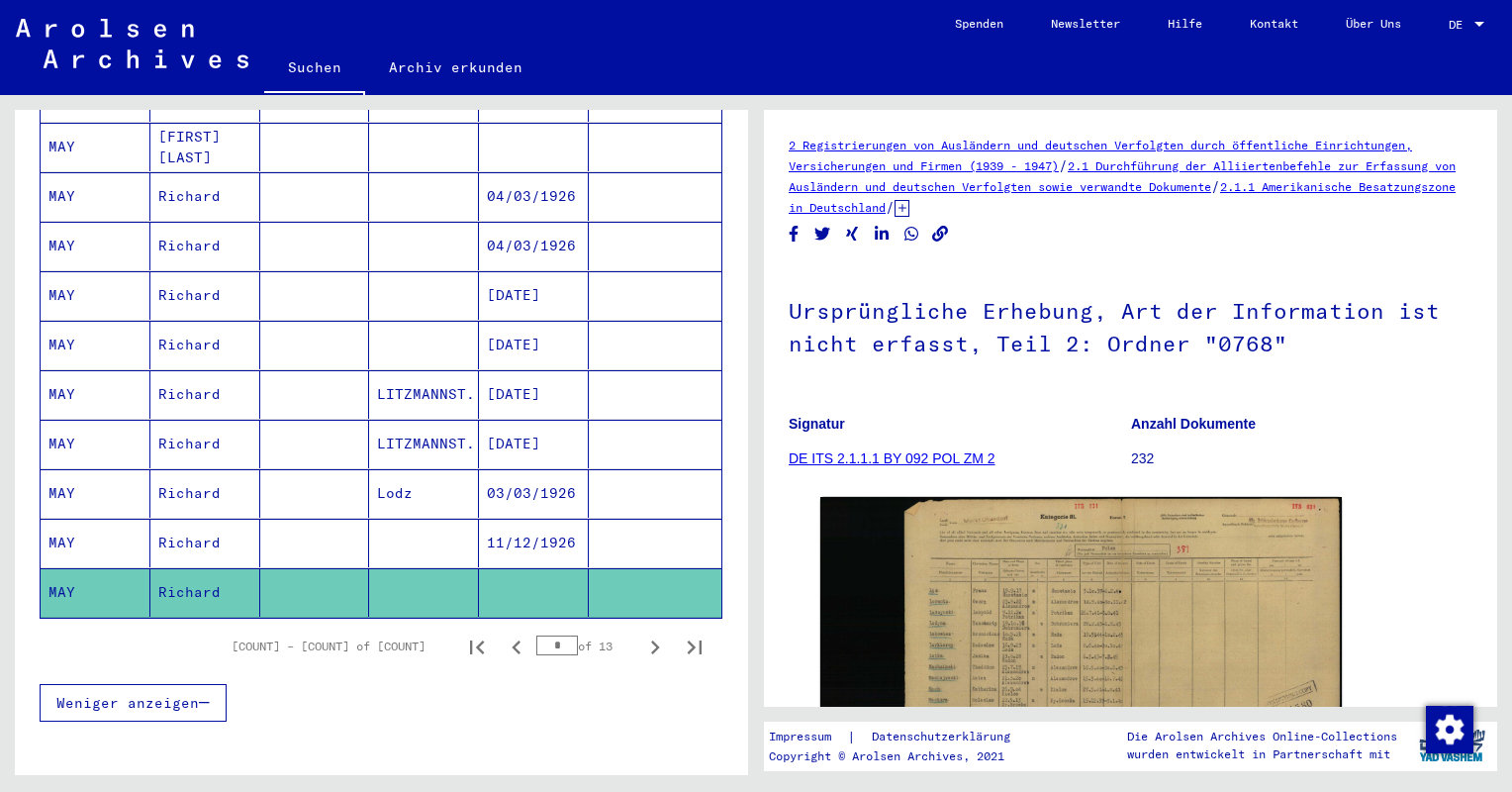 scroll, scrollTop: 0, scrollLeft: 0, axis: both 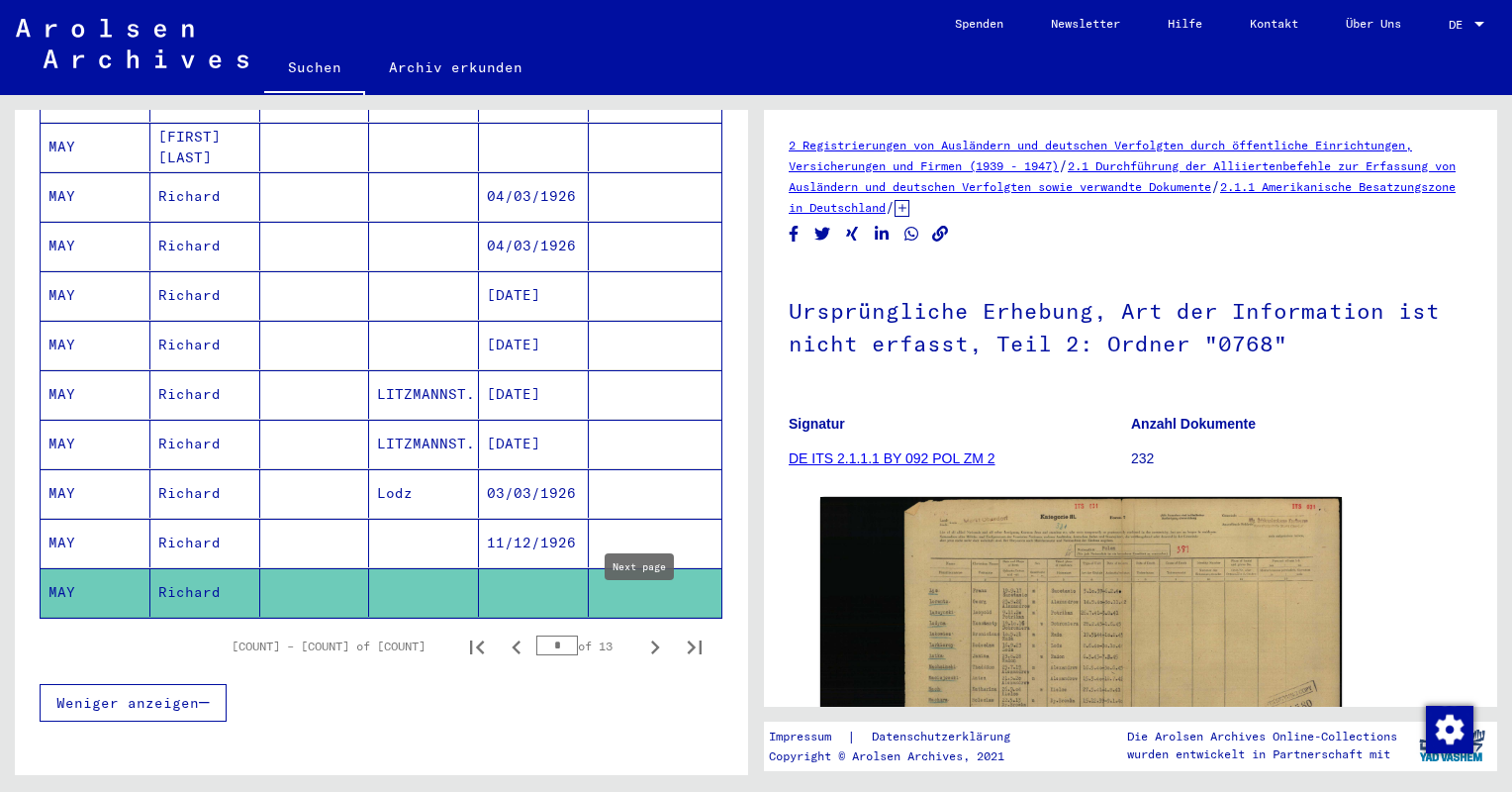 click 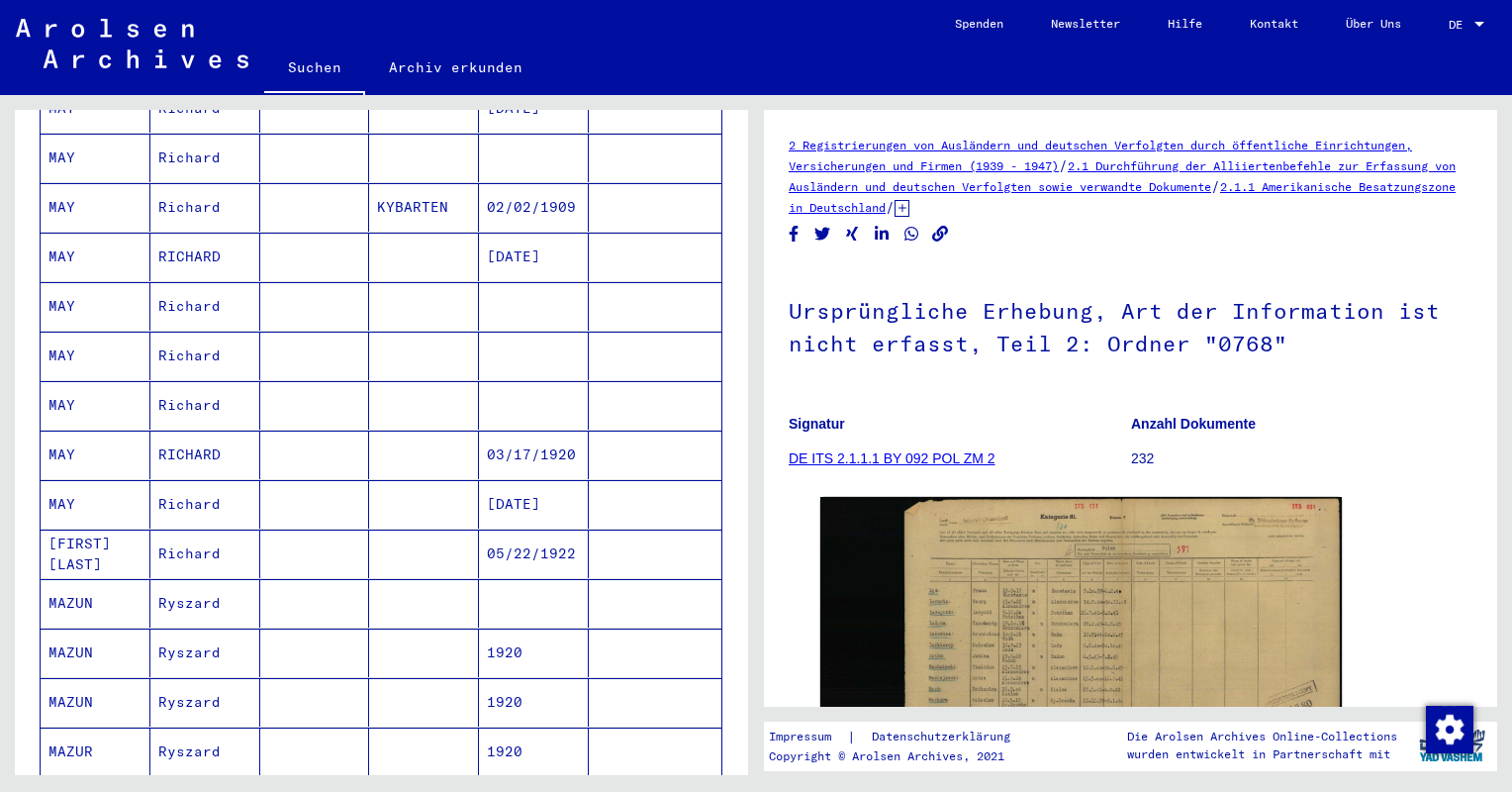 scroll, scrollTop: 630, scrollLeft: 0, axis: vertical 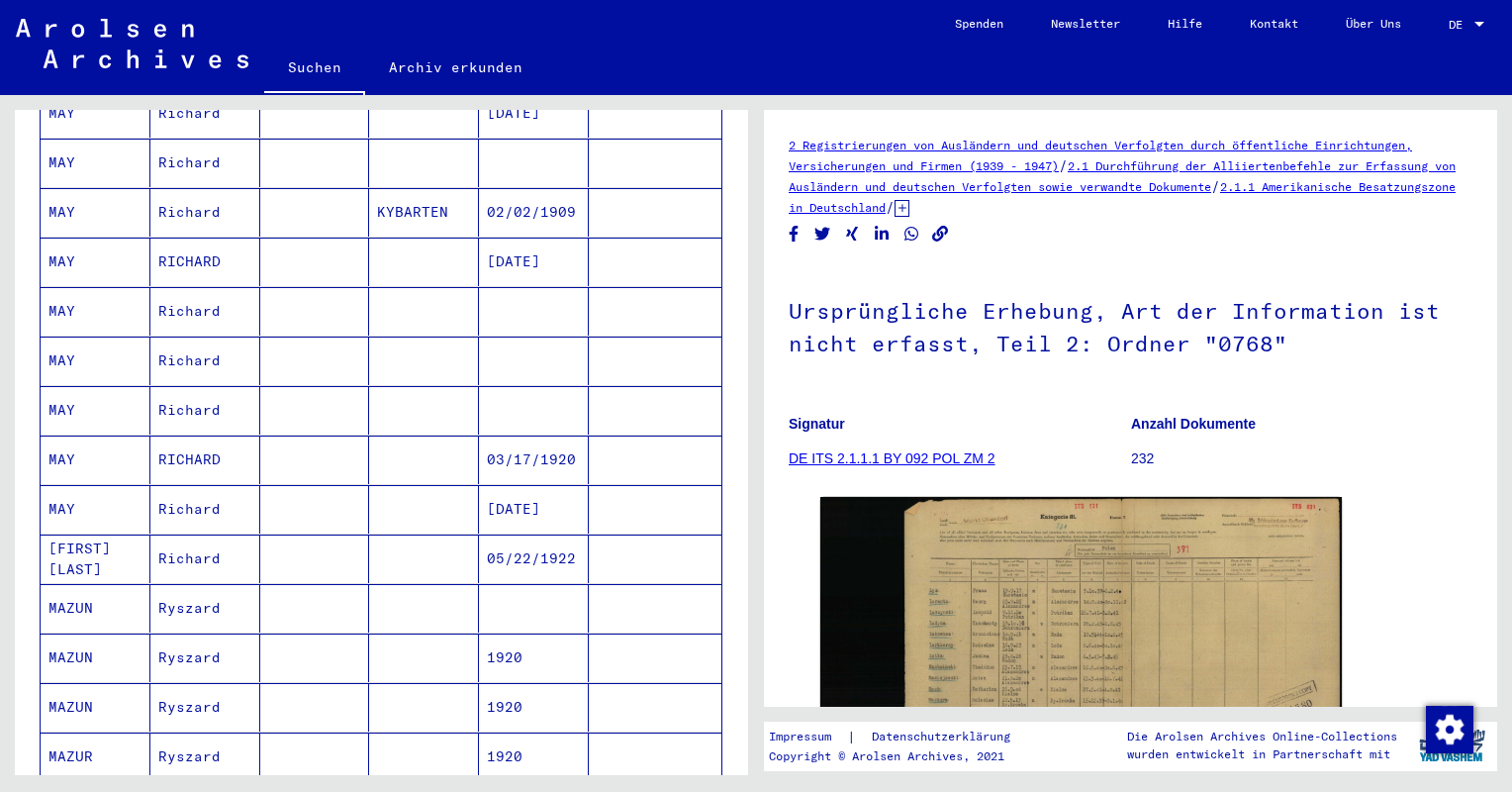 click at bounding box center [655, 410] 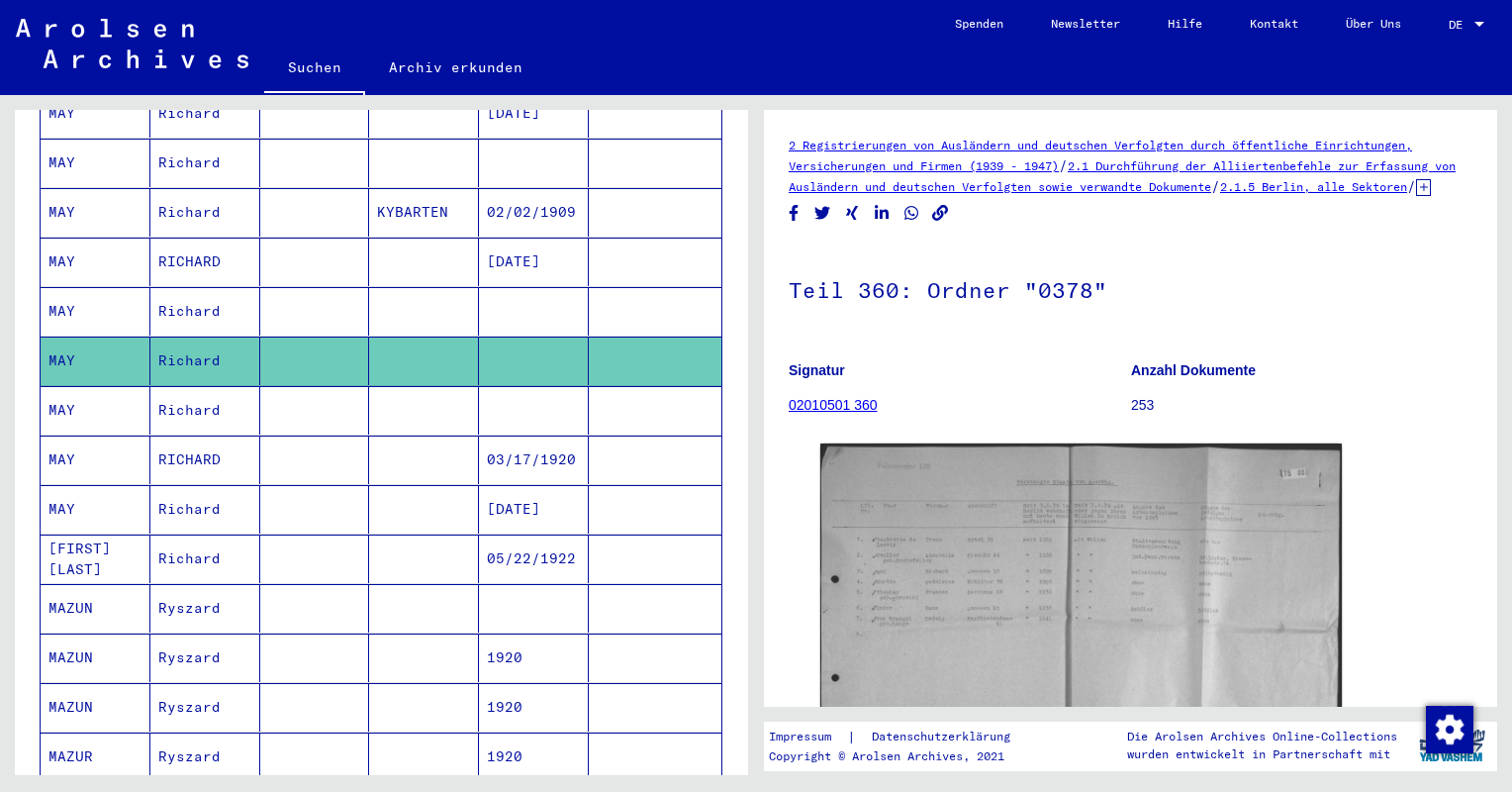 scroll, scrollTop: 0, scrollLeft: 0, axis: both 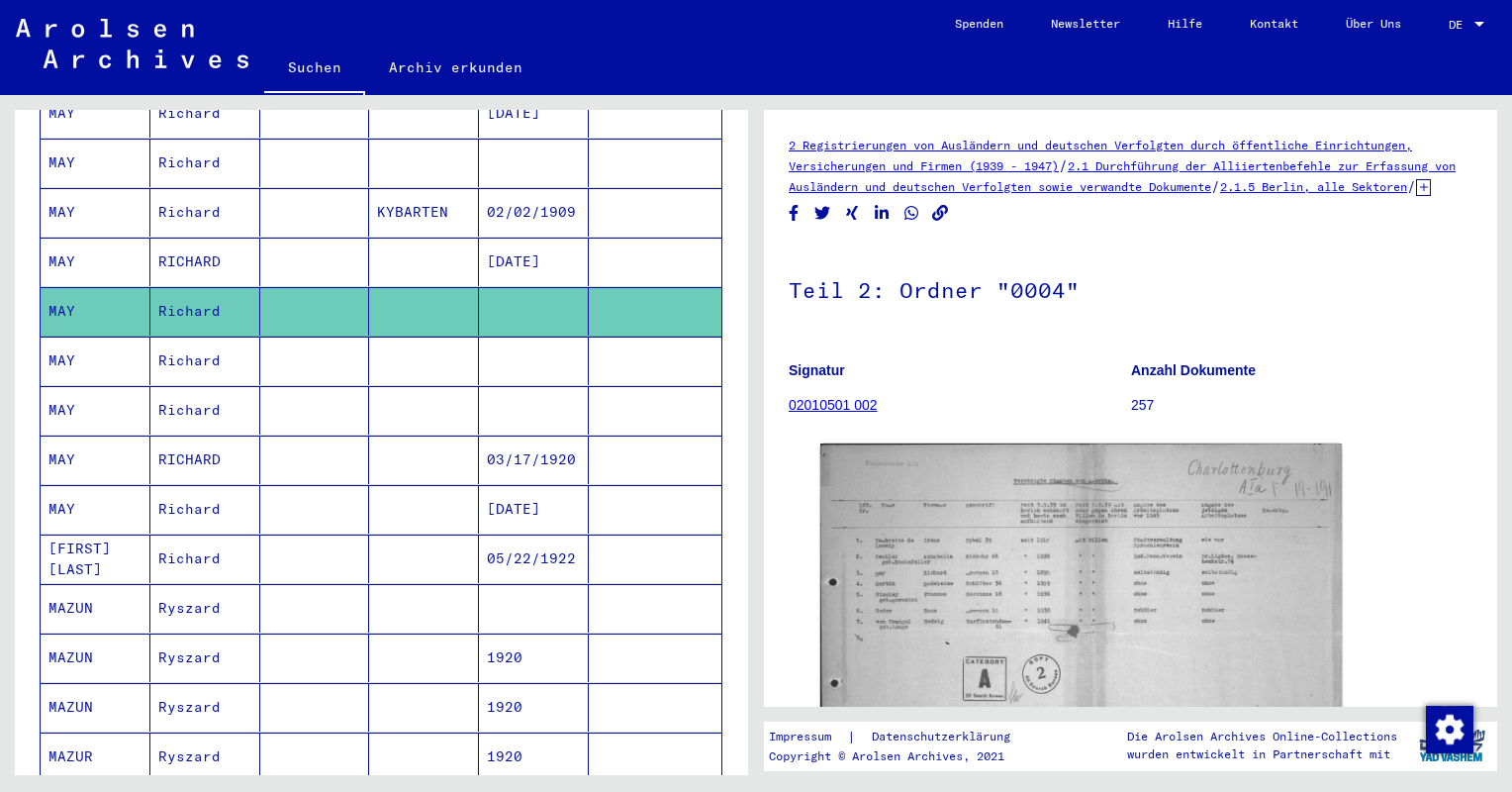 click at bounding box center (655, 459) 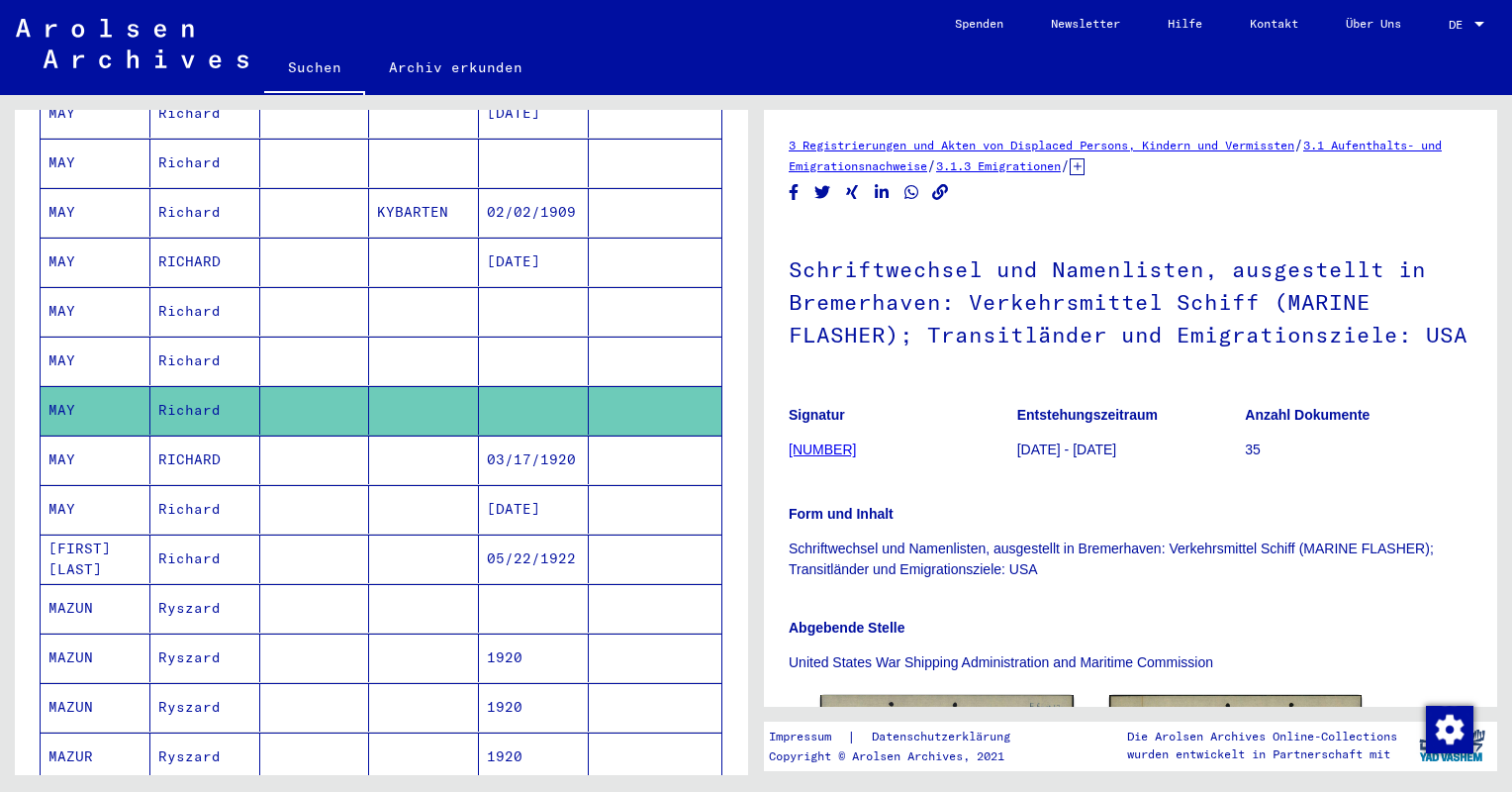 scroll, scrollTop: 0, scrollLeft: 0, axis: both 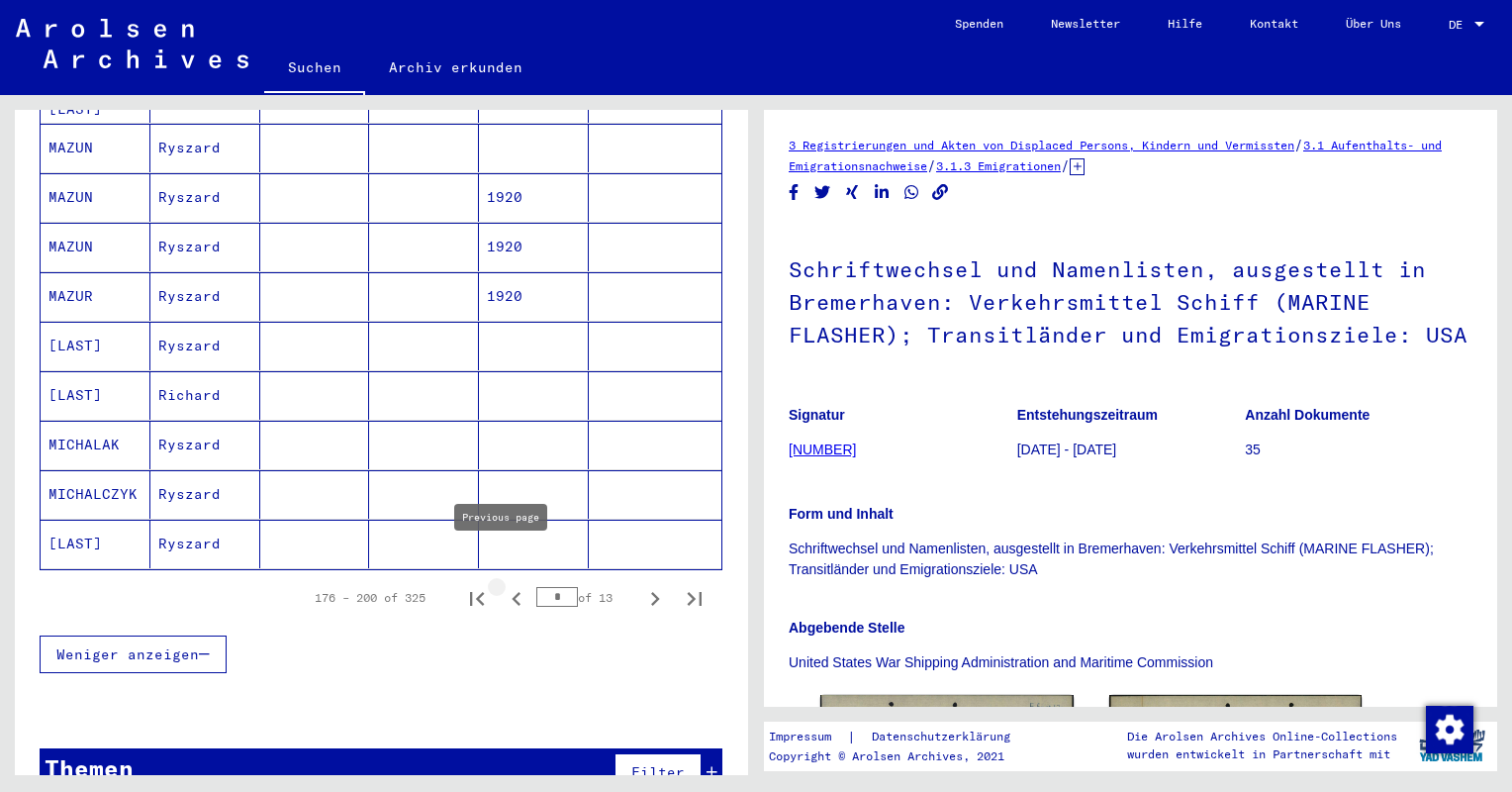 click 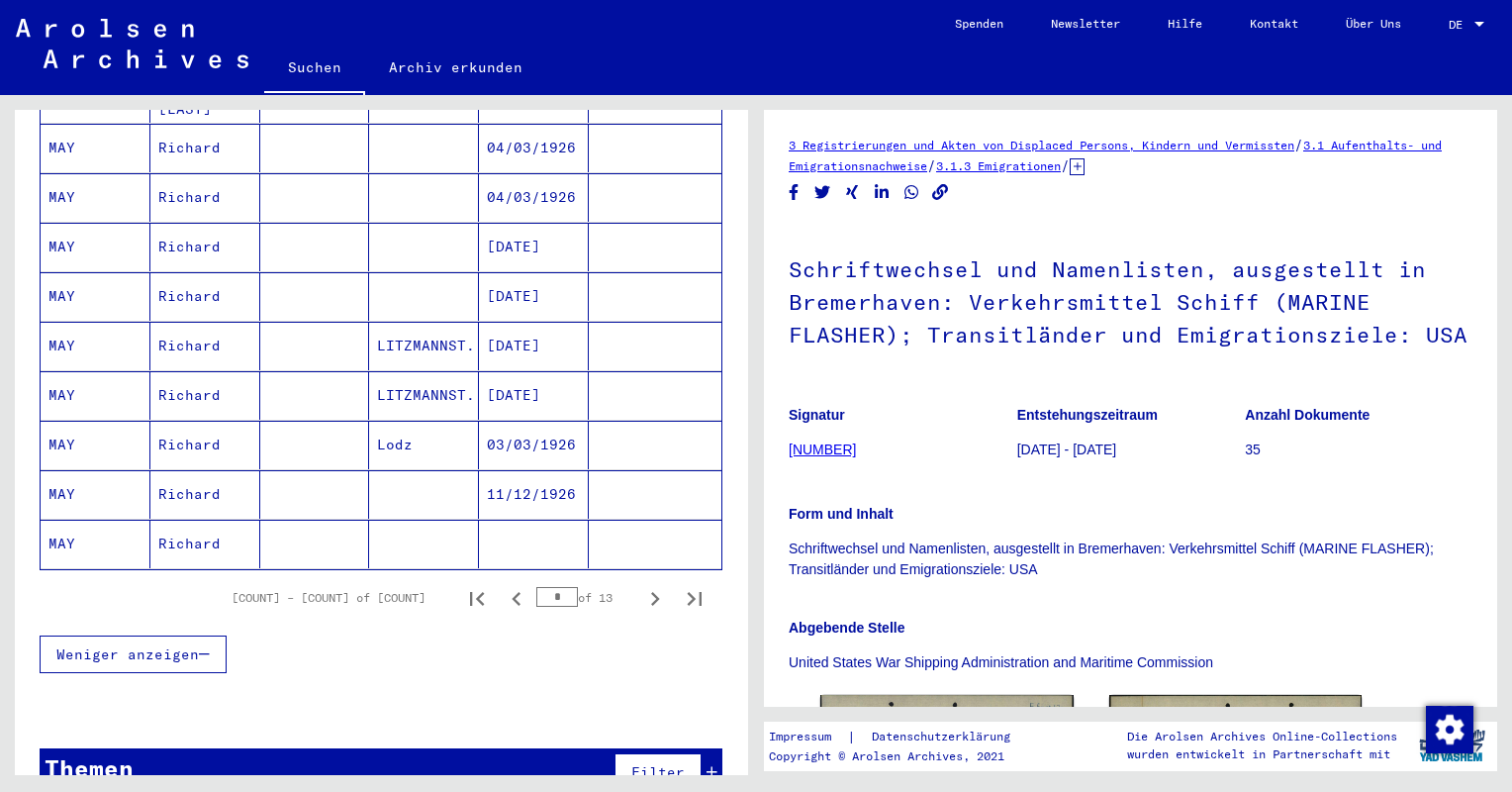 click 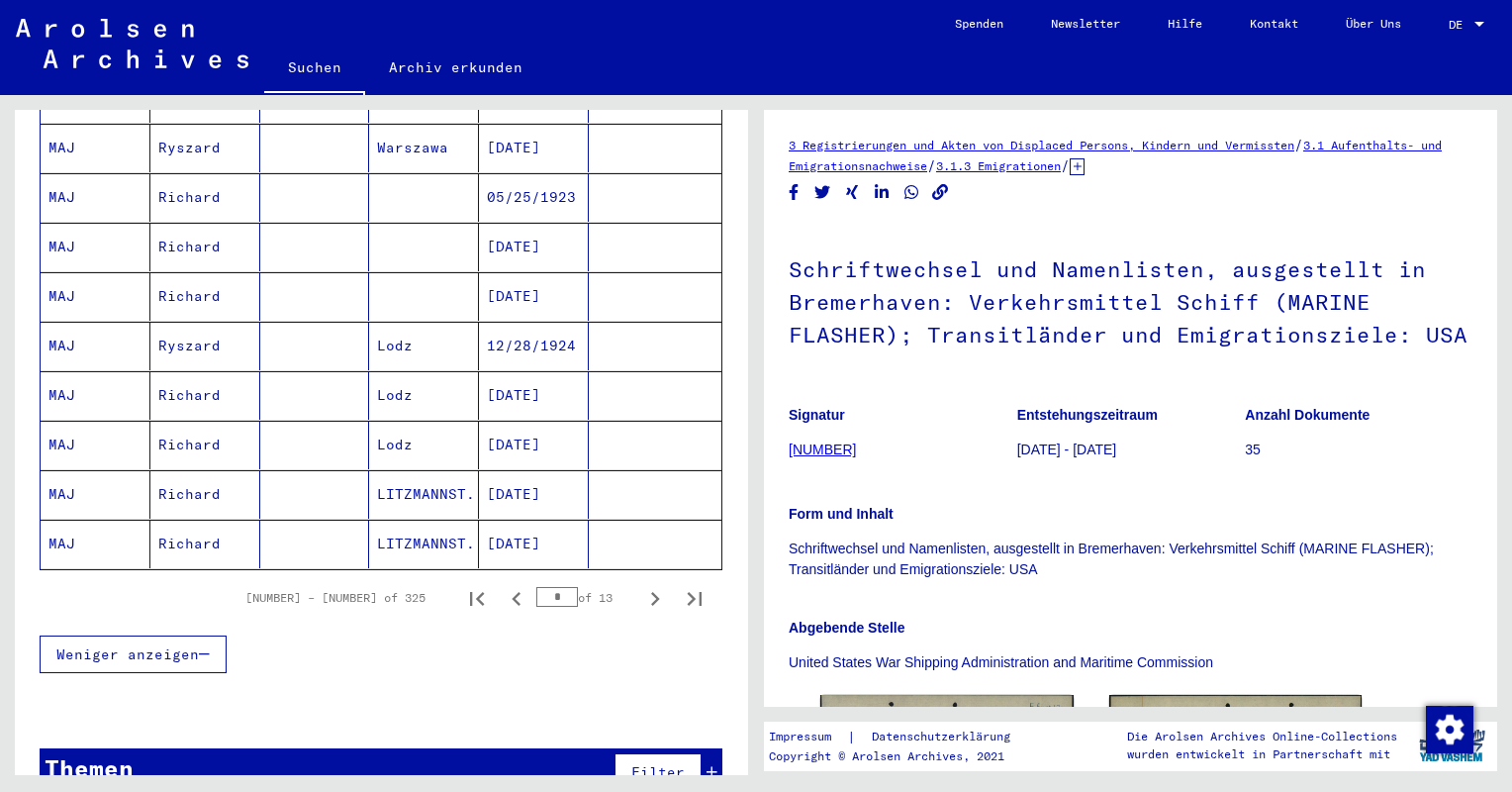 click 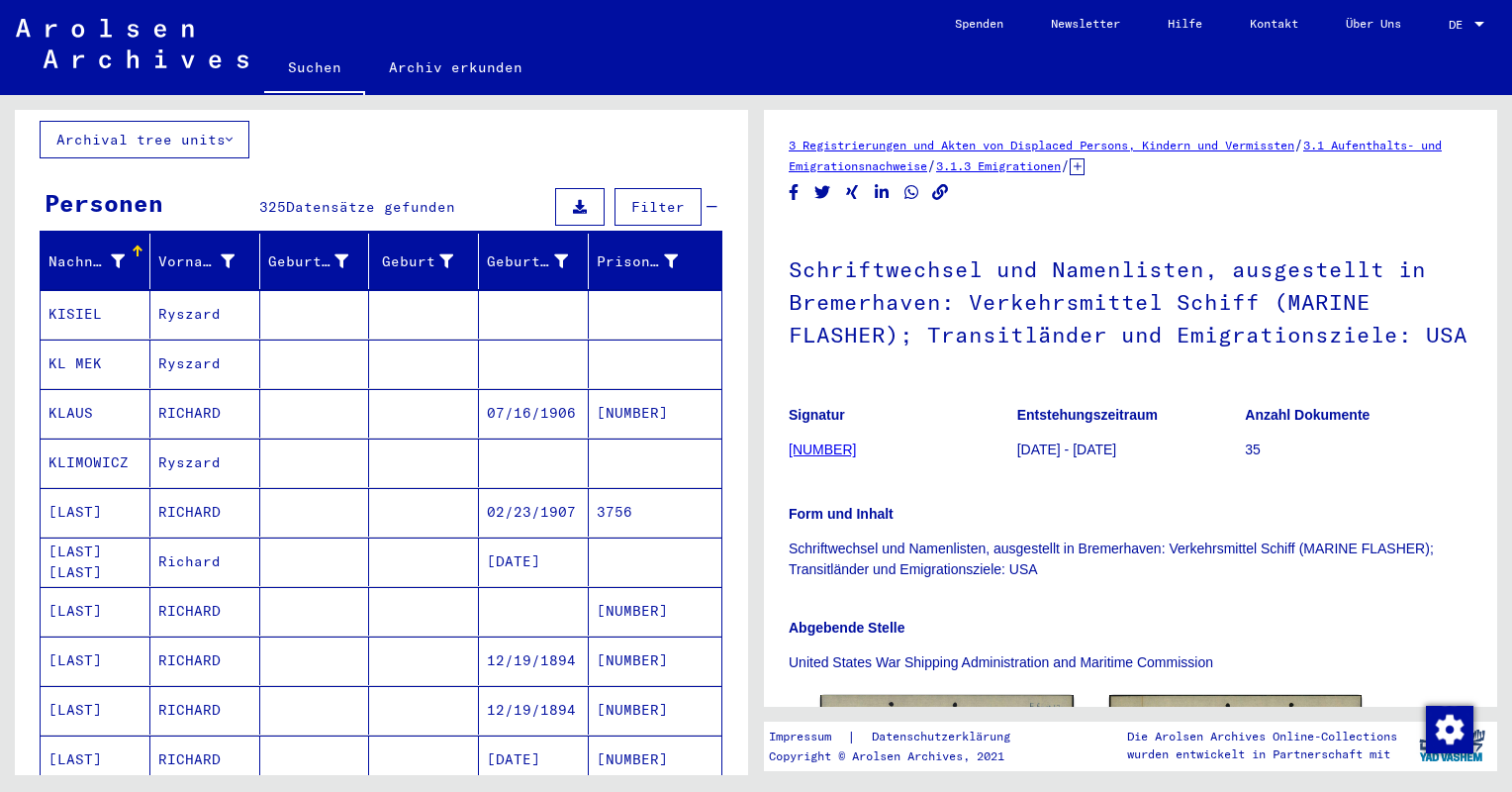 scroll, scrollTop: 131, scrollLeft: 0, axis: vertical 